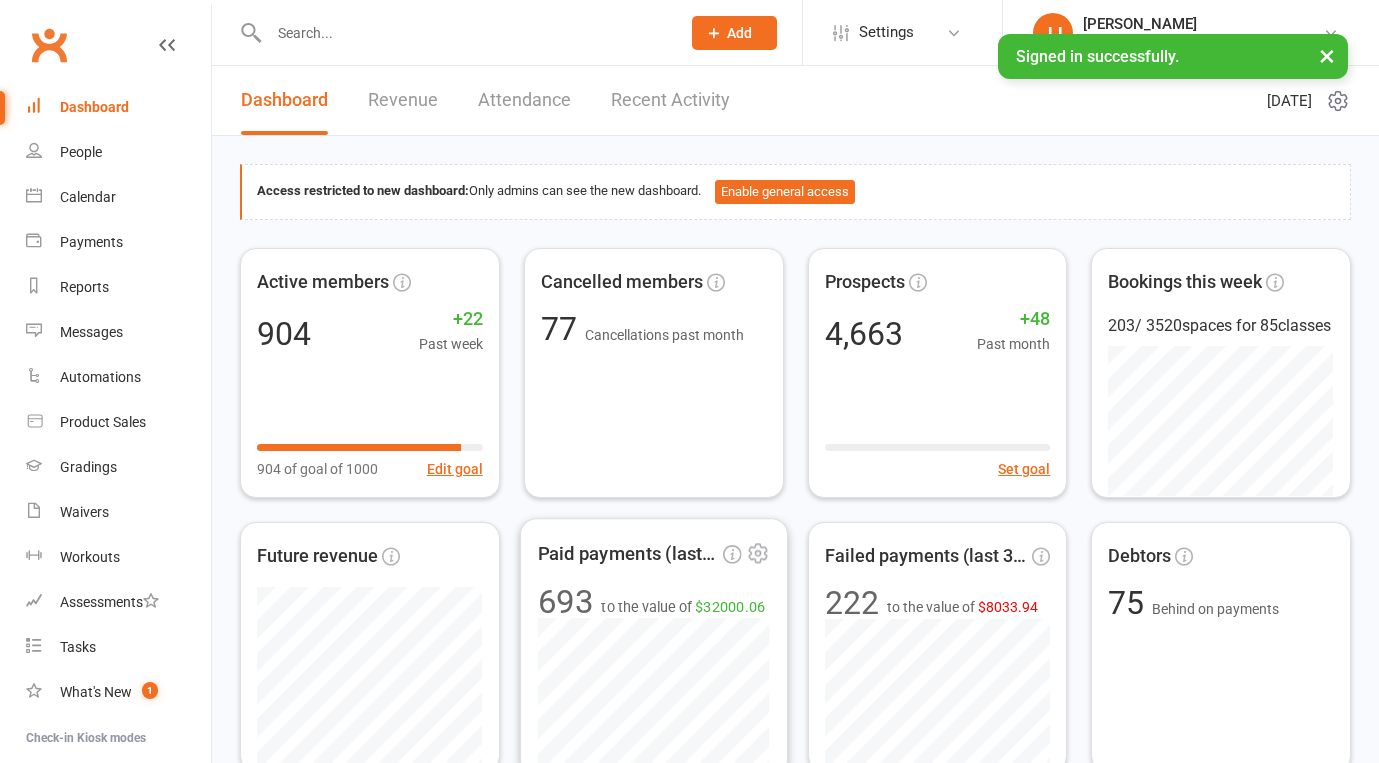 scroll, scrollTop: 0, scrollLeft: 0, axis: both 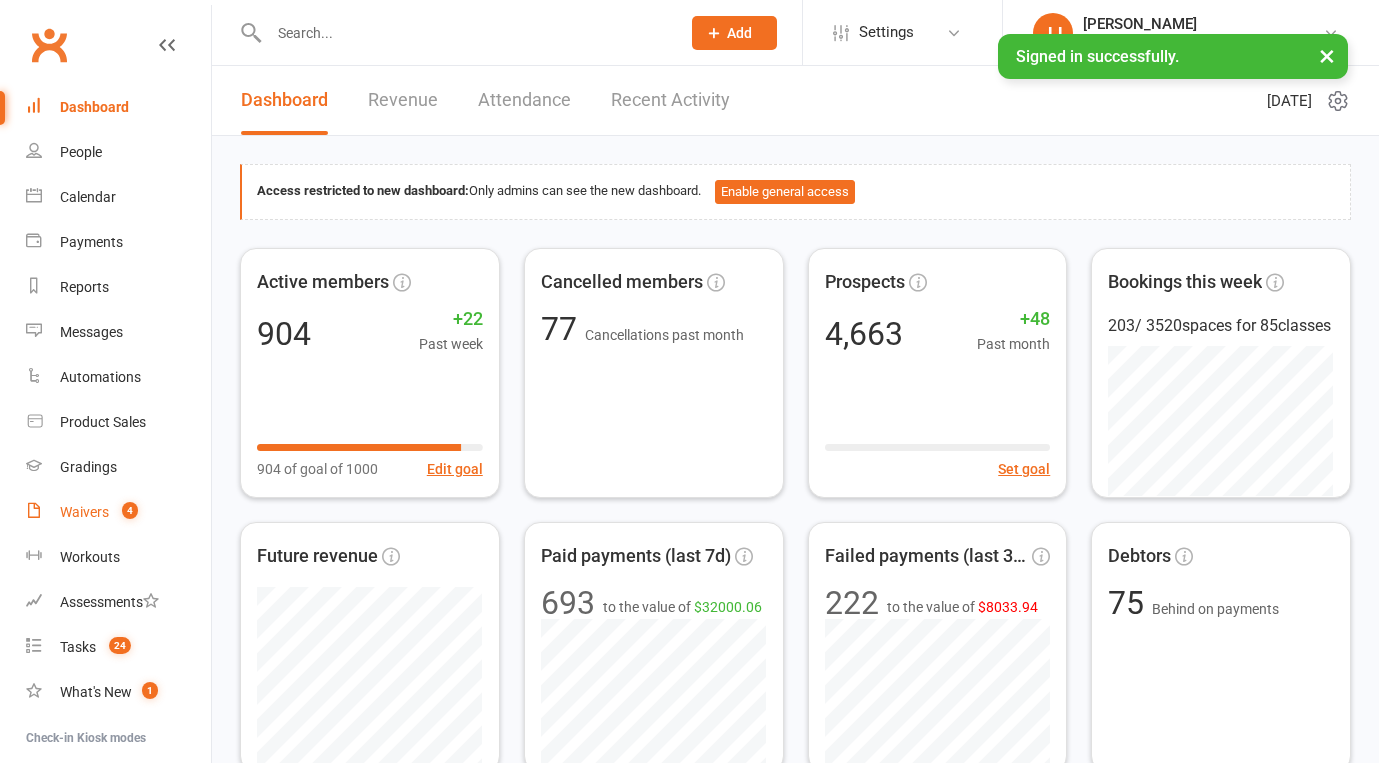 click on "Waivers   4" at bounding box center (118, 512) 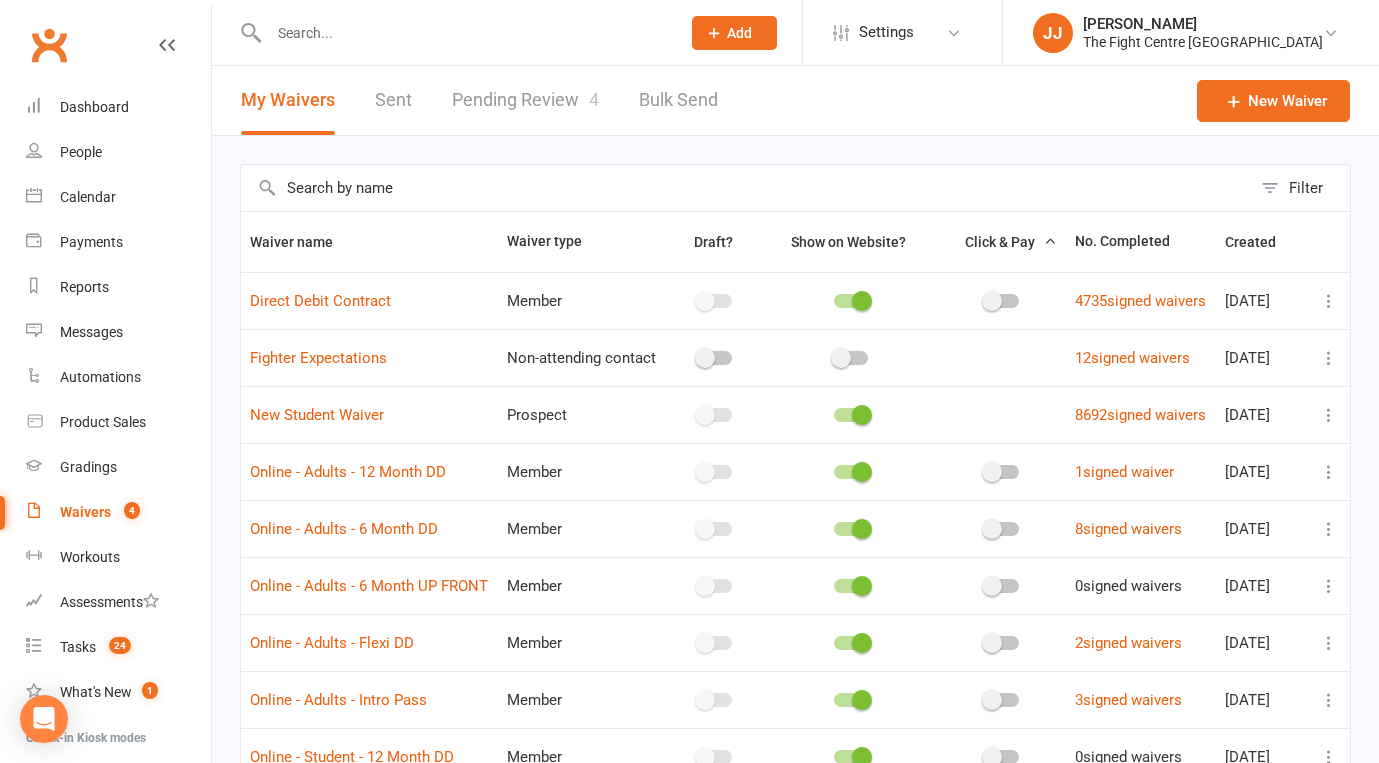 click on "Pending Review 4" at bounding box center [525, 100] 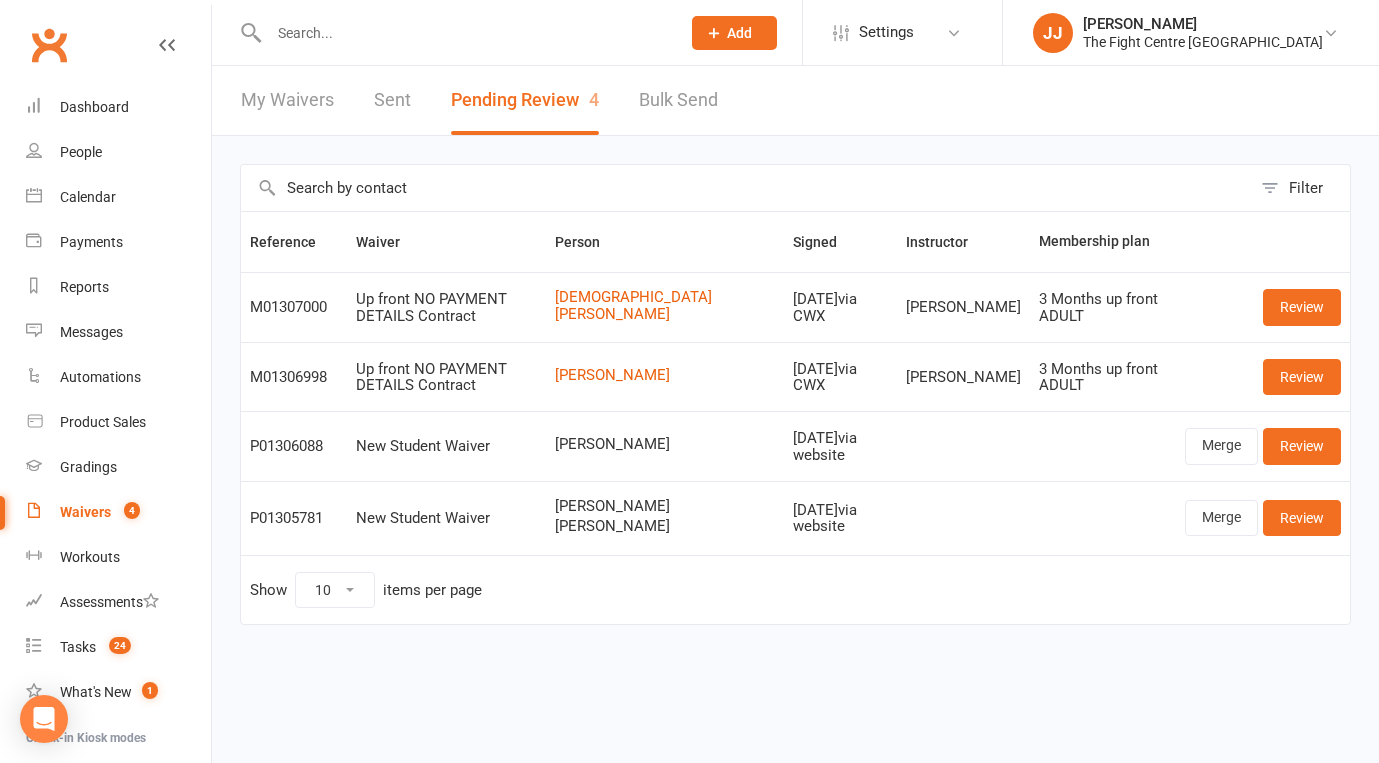 click on "Clubworx" at bounding box center [49, 45] 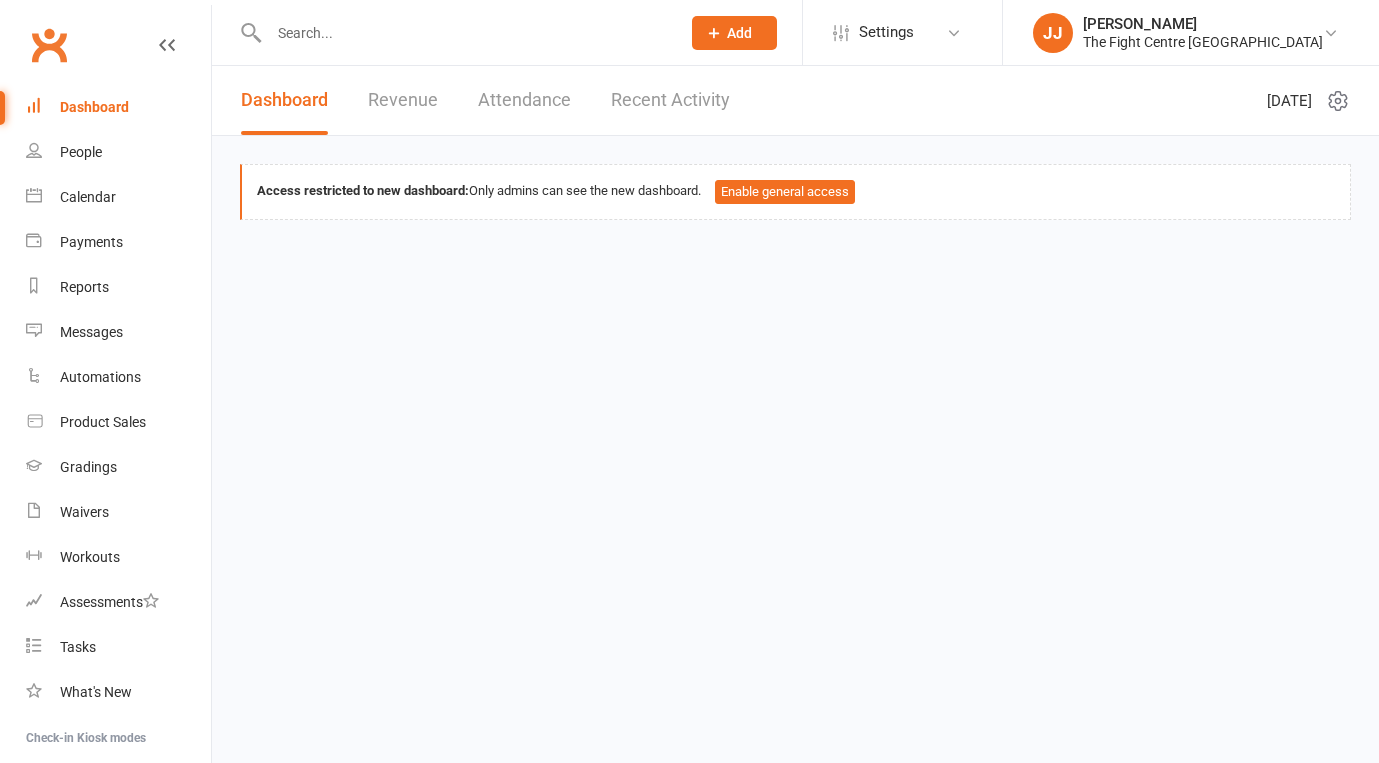 scroll, scrollTop: 0, scrollLeft: 0, axis: both 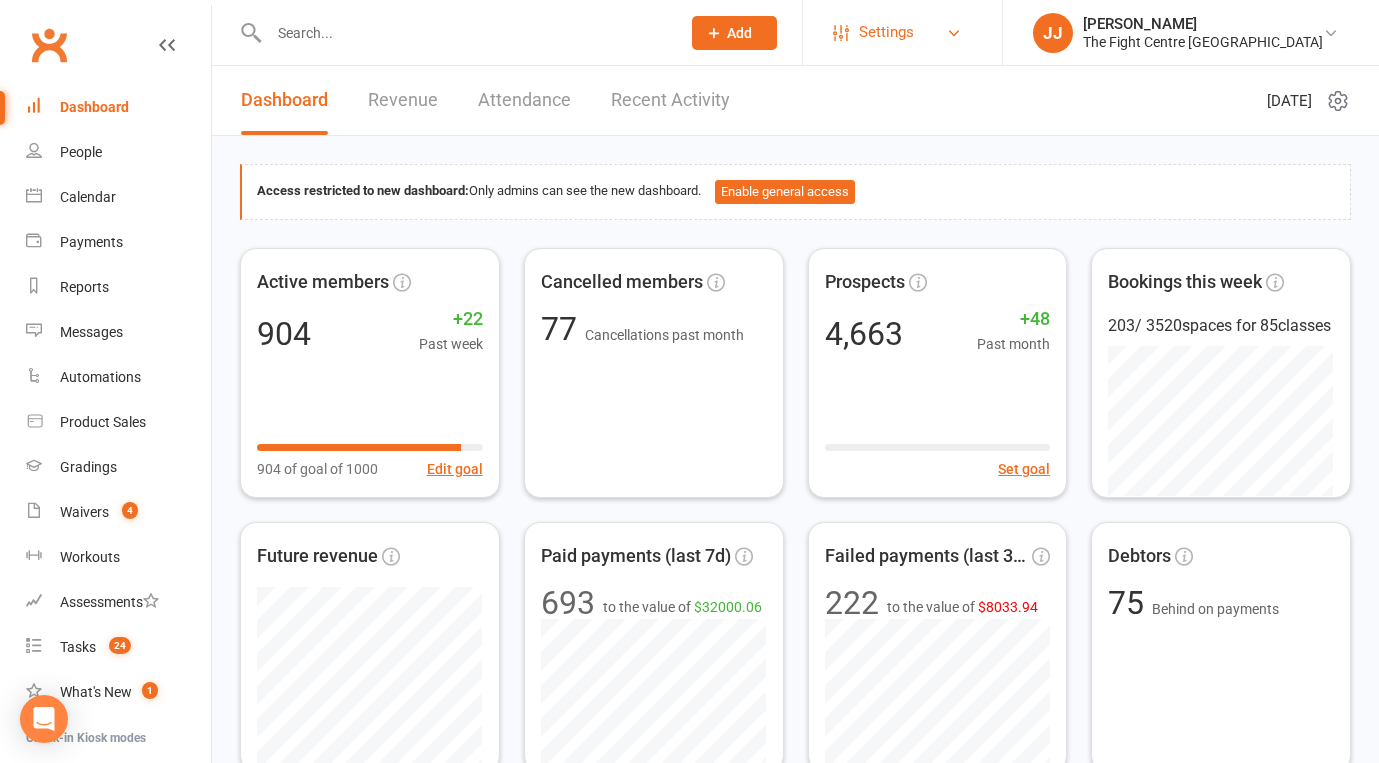 click on "Settings" at bounding box center [902, 32] 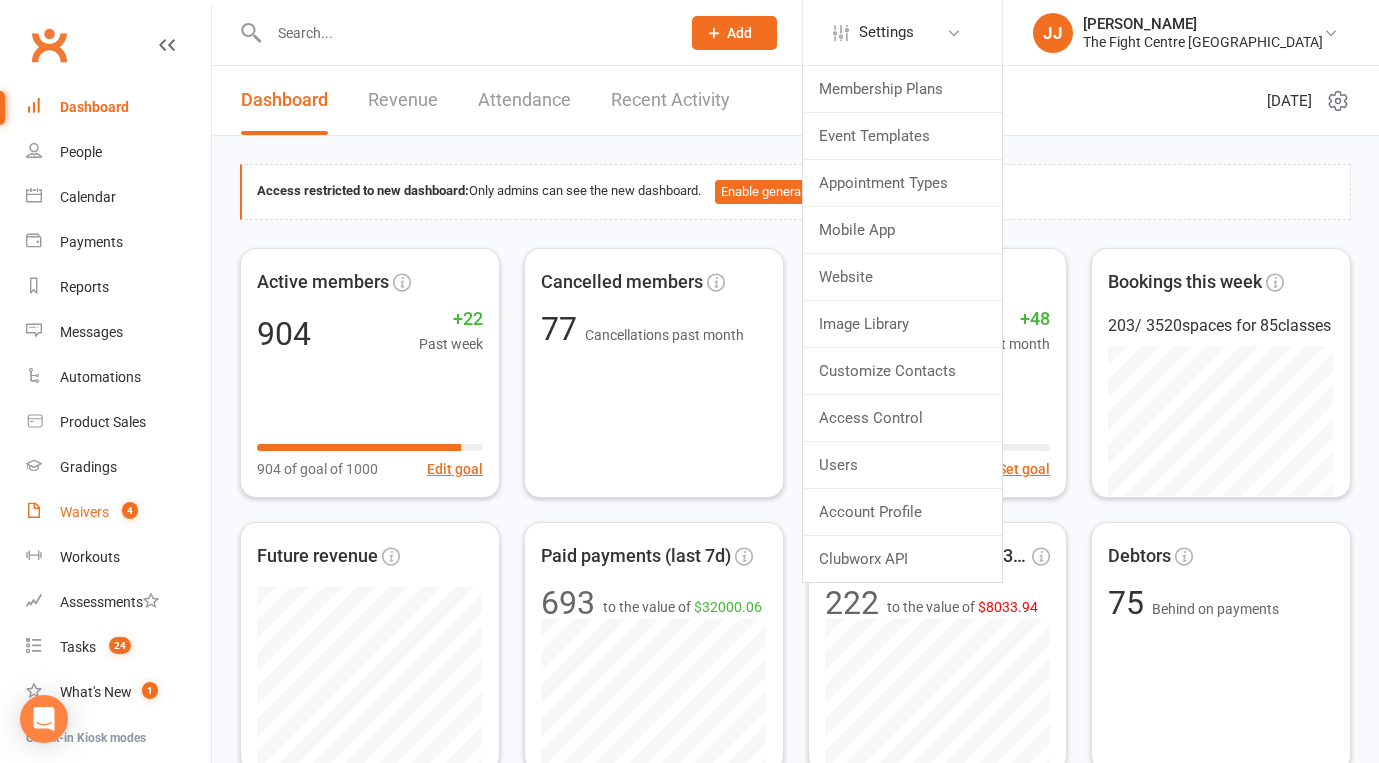 click on "Waivers" at bounding box center [84, 512] 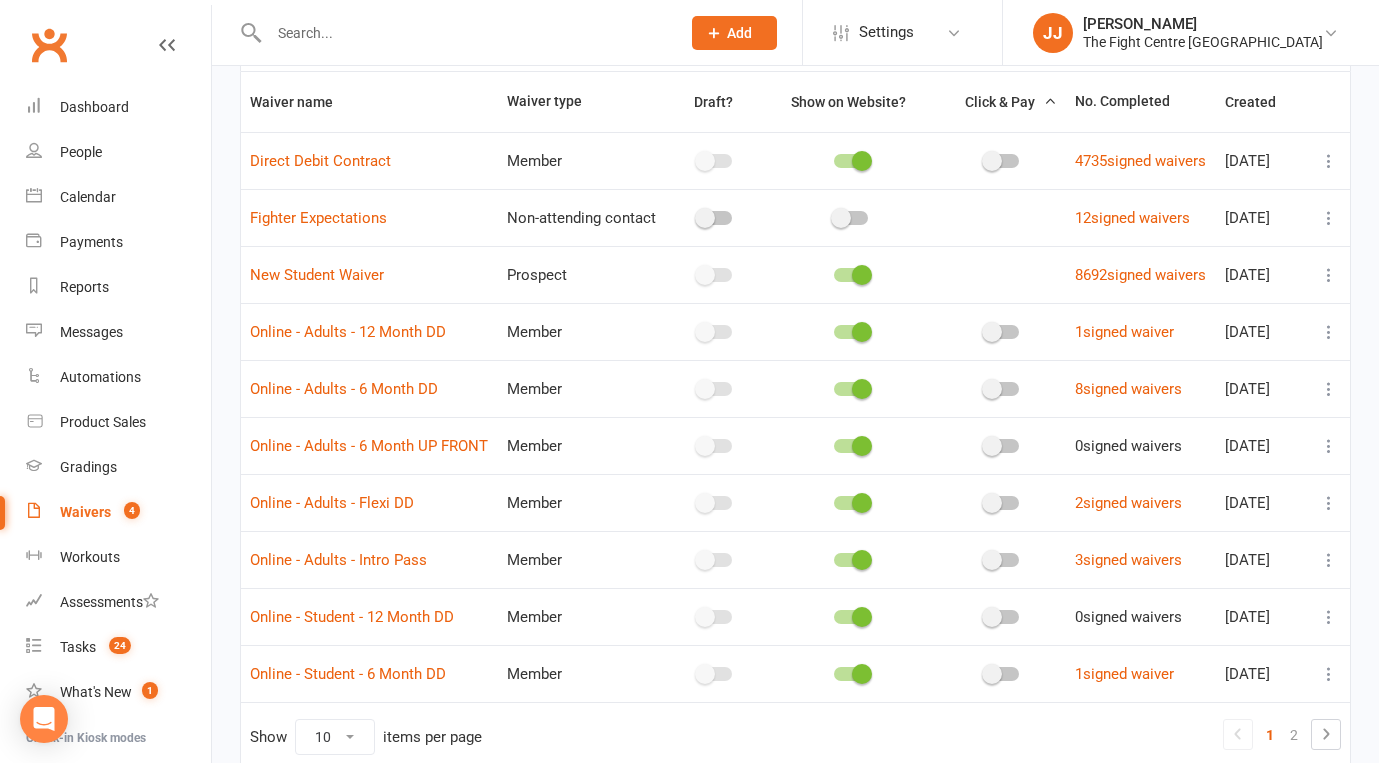 scroll, scrollTop: 142, scrollLeft: 0, axis: vertical 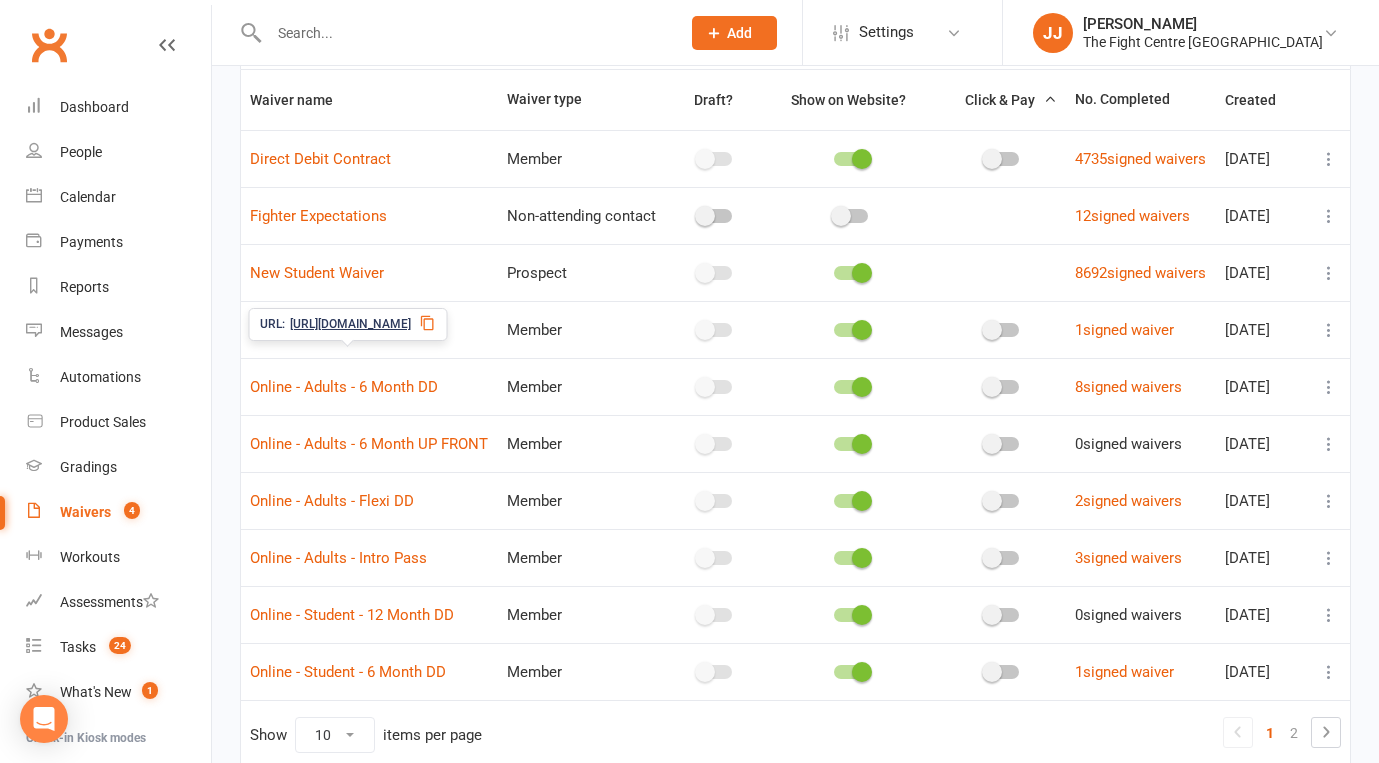 click on "Online - Adults - 12 Month DD" at bounding box center (348, 330) 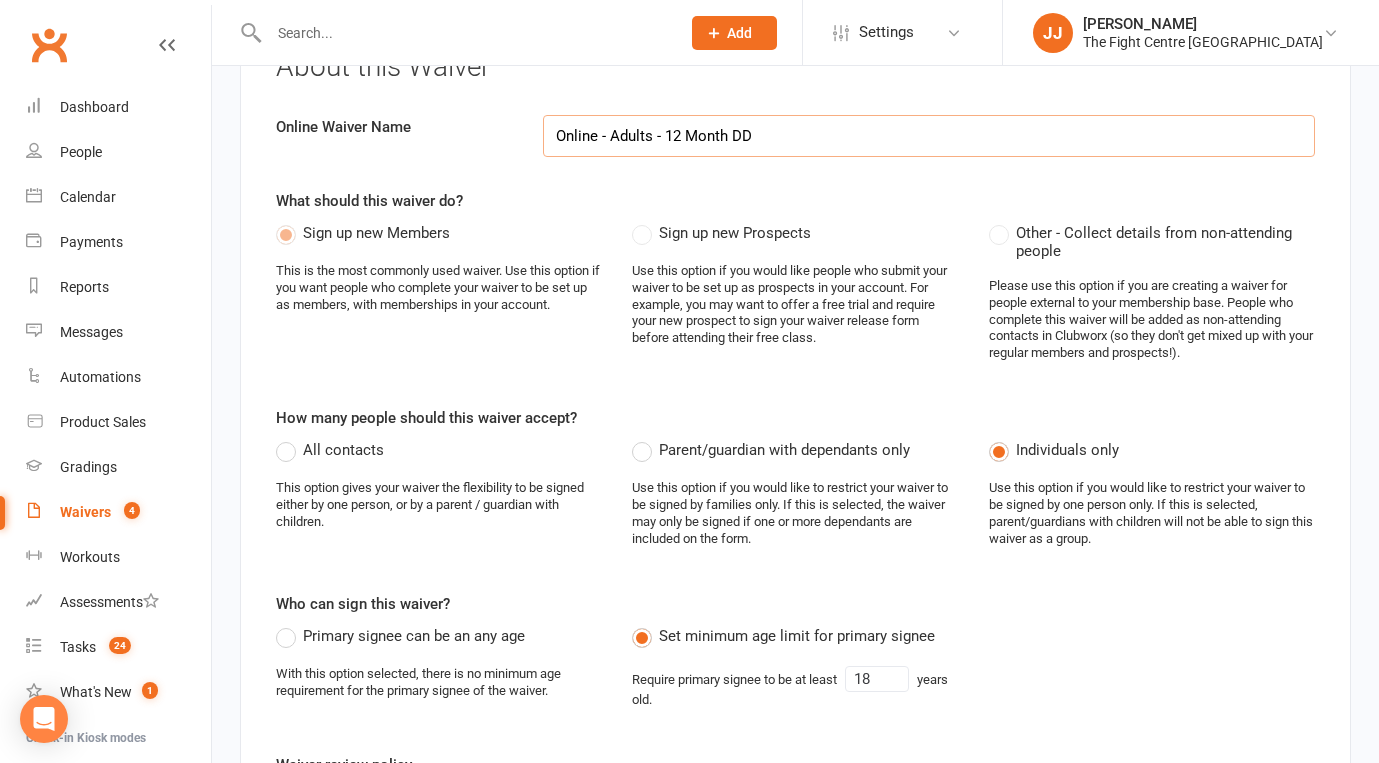 scroll, scrollTop: 0, scrollLeft: 0, axis: both 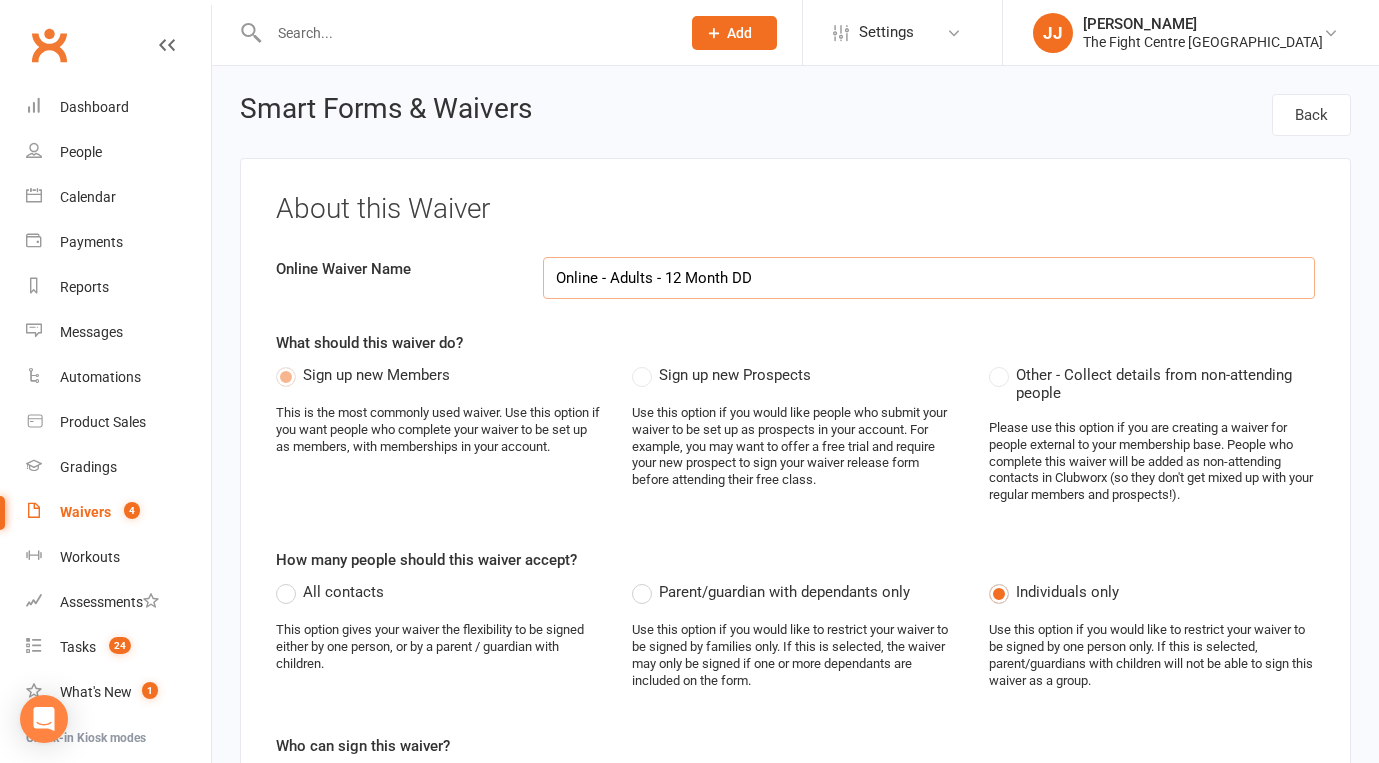 select on "do_not_copy_answers" 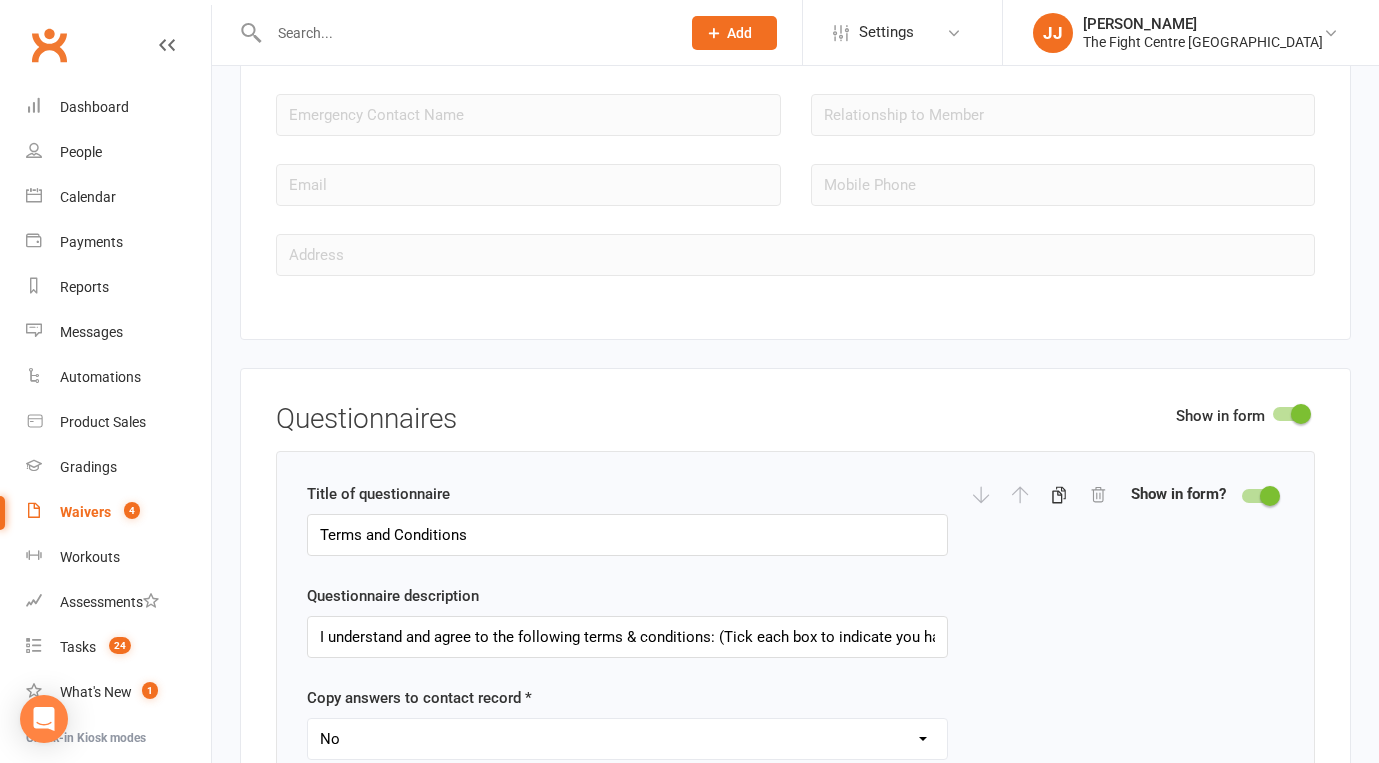 scroll, scrollTop: 1911, scrollLeft: 0, axis: vertical 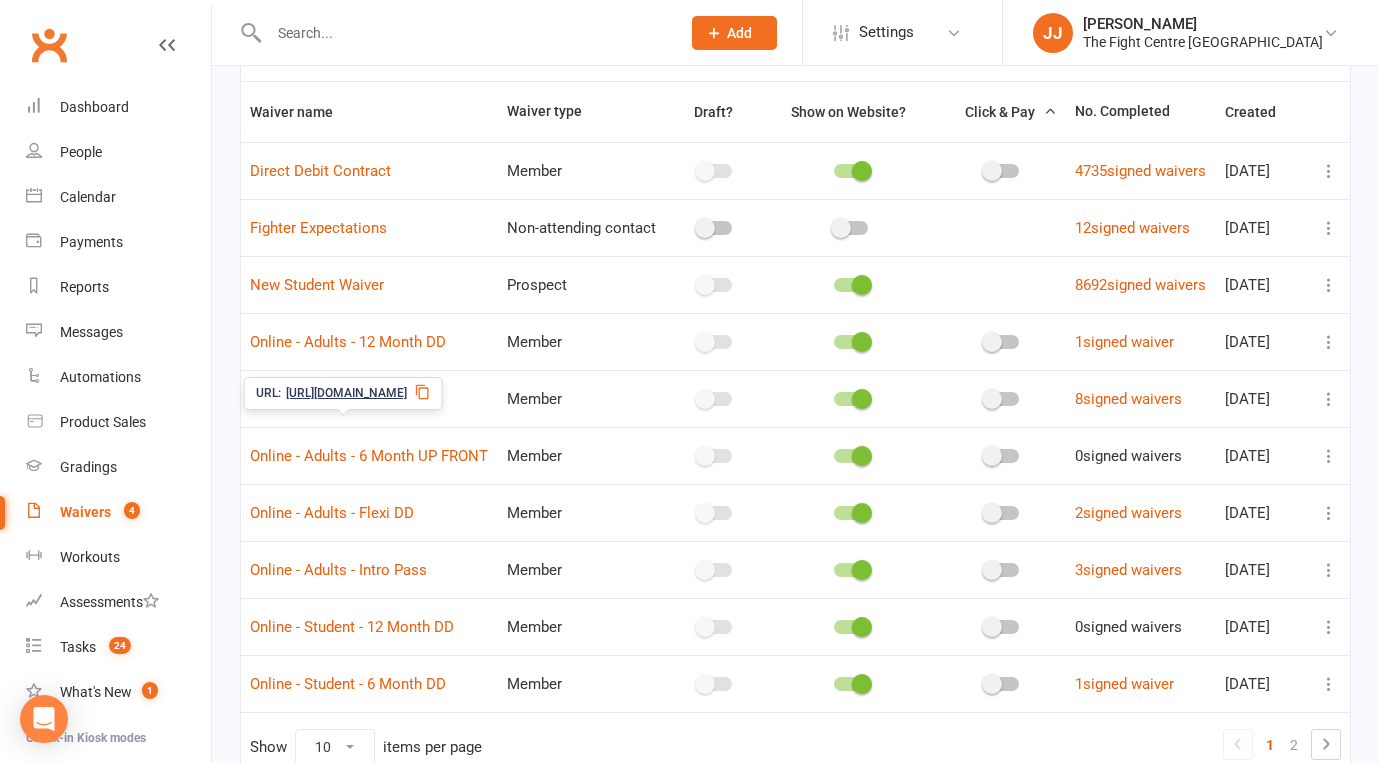 click on "Online - Adults - 6 Month DD" at bounding box center (344, 399) 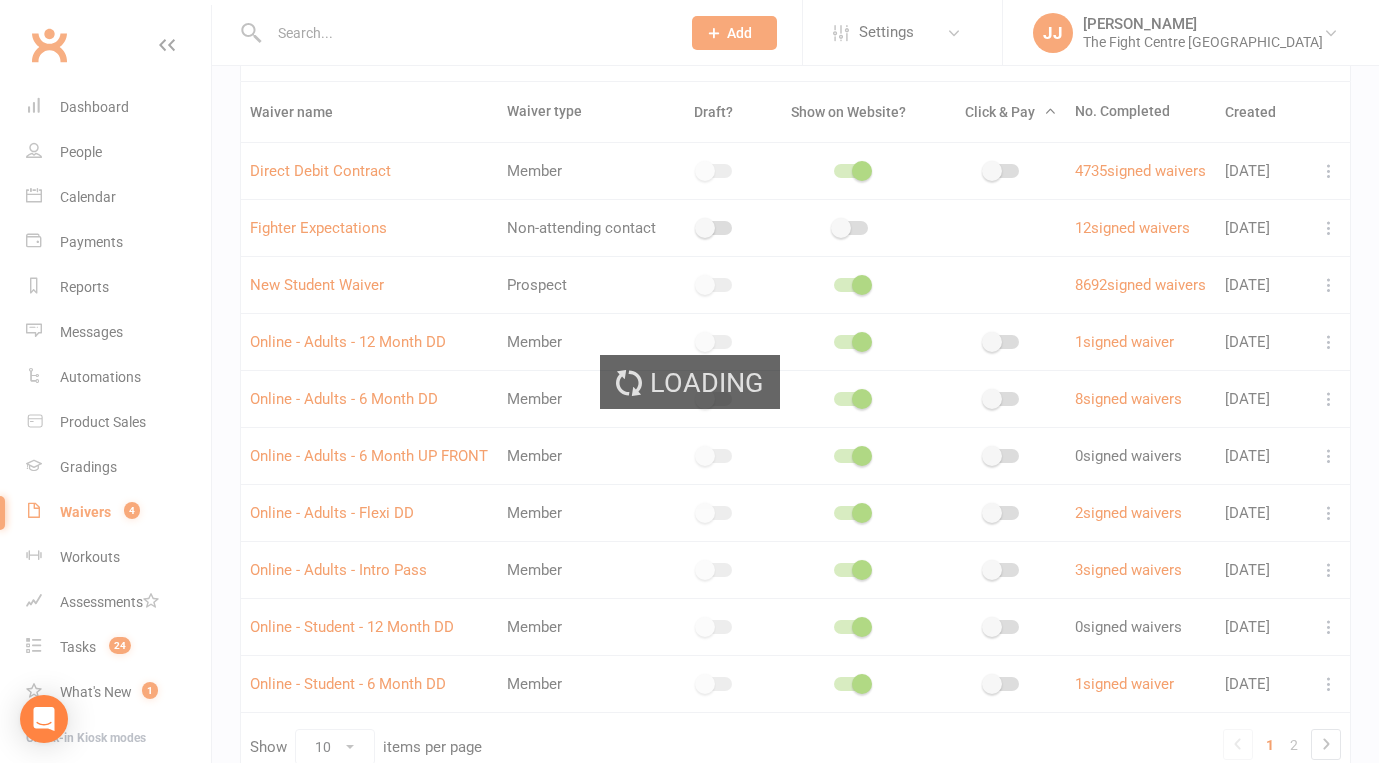 scroll, scrollTop: 0, scrollLeft: 0, axis: both 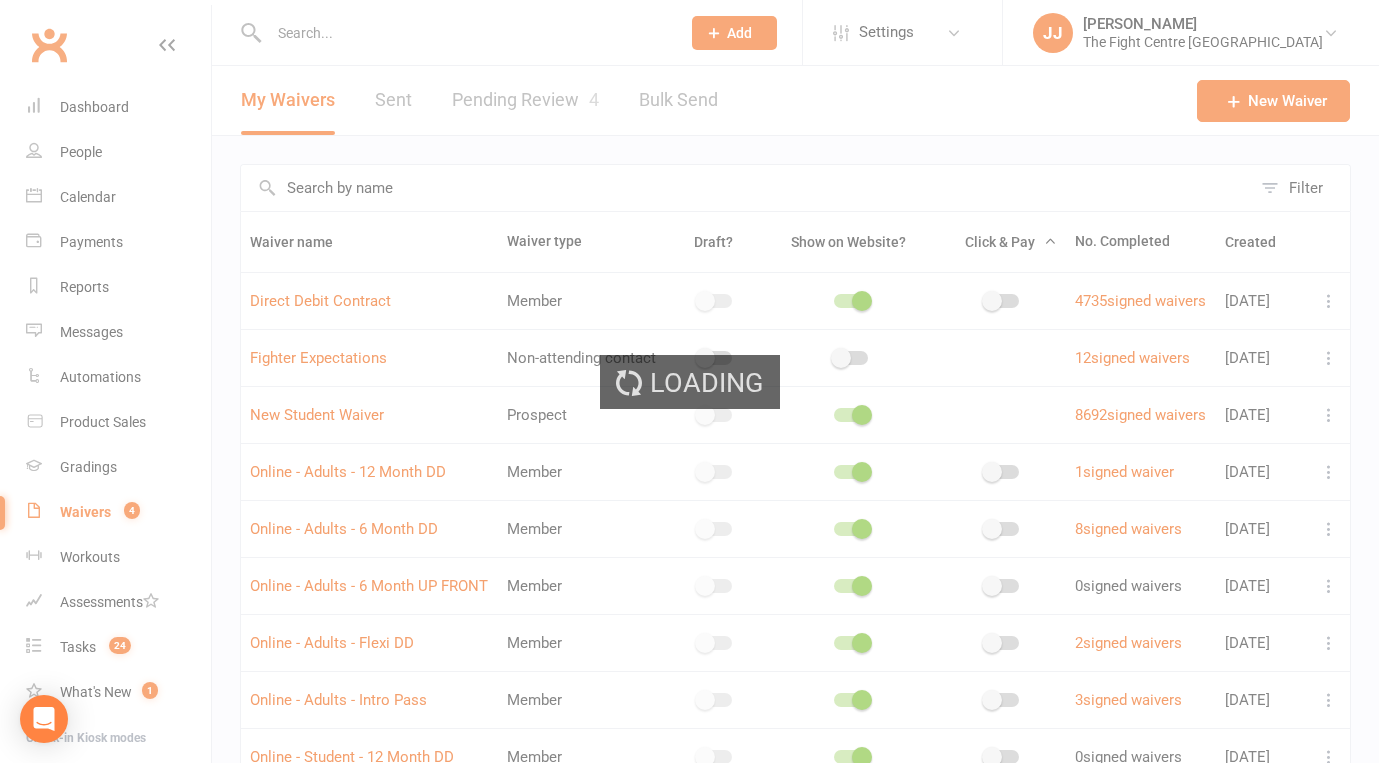 select on "do_not_copy_answers" 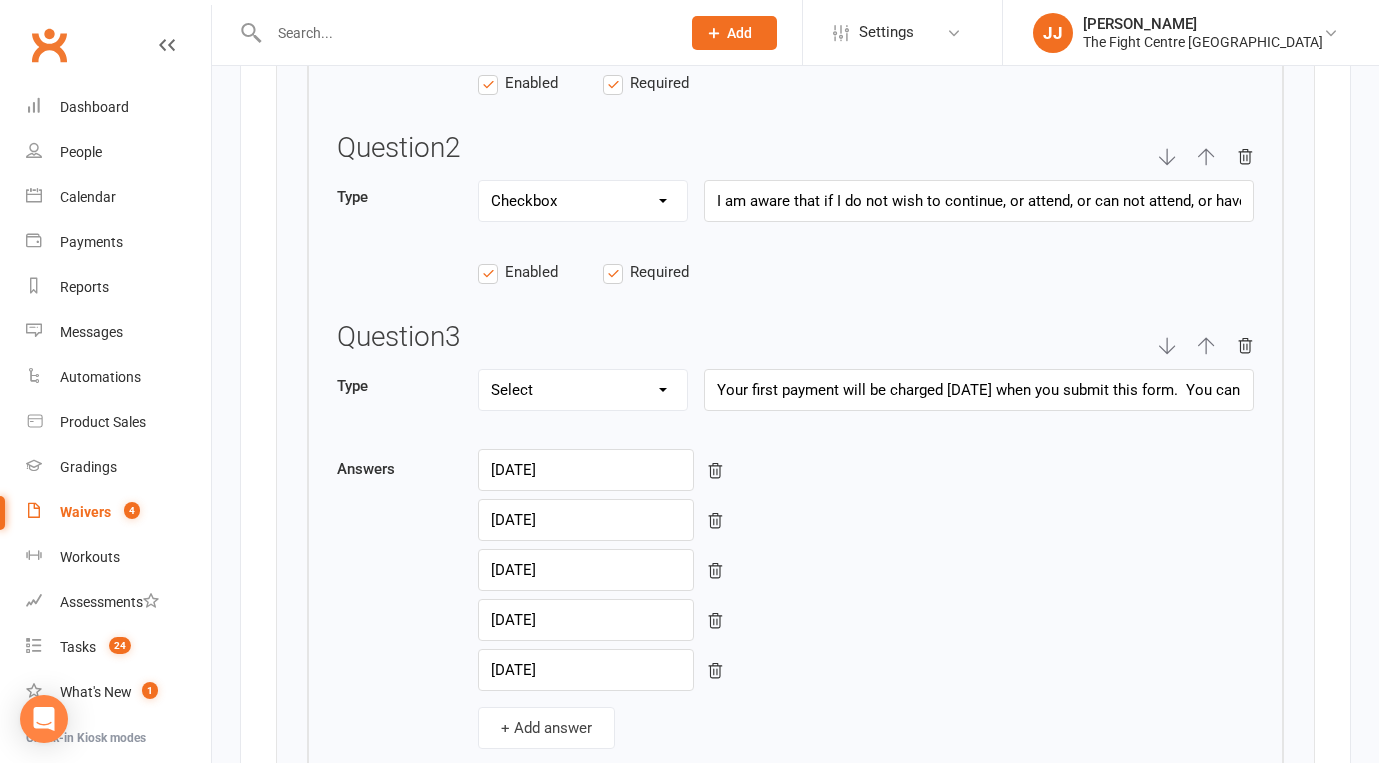 scroll, scrollTop: 3275, scrollLeft: 0, axis: vertical 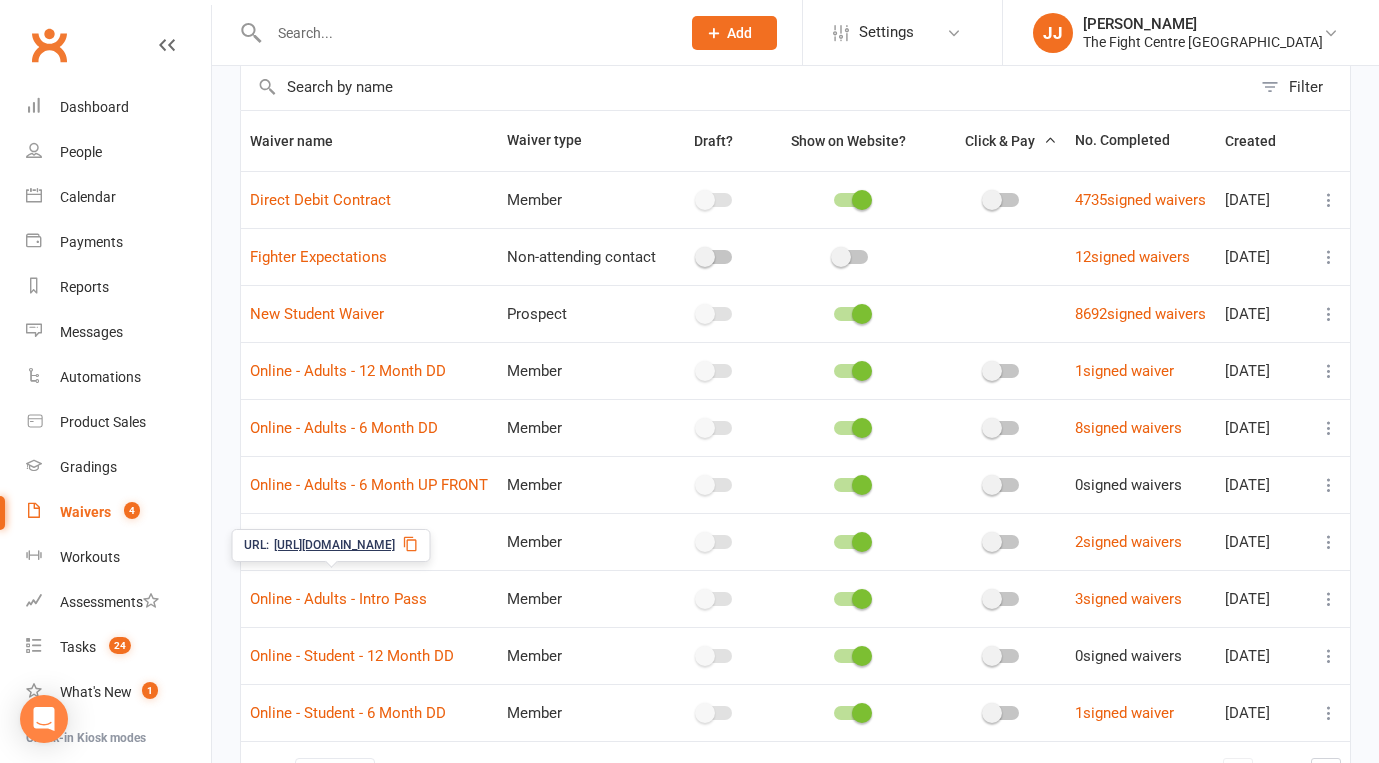 click on "Online - Adults - Flexi DD" at bounding box center [332, 542] 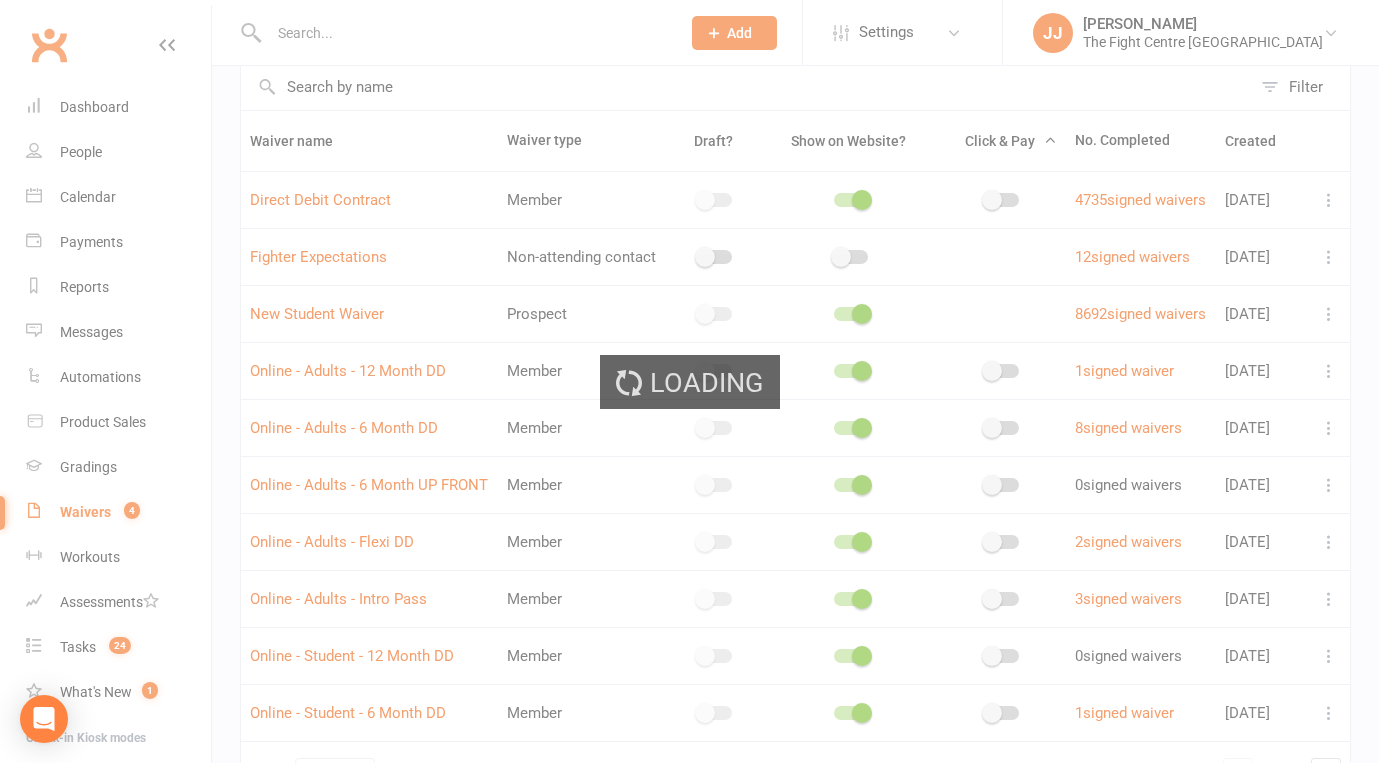 scroll, scrollTop: 0, scrollLeft: 0, axis: both 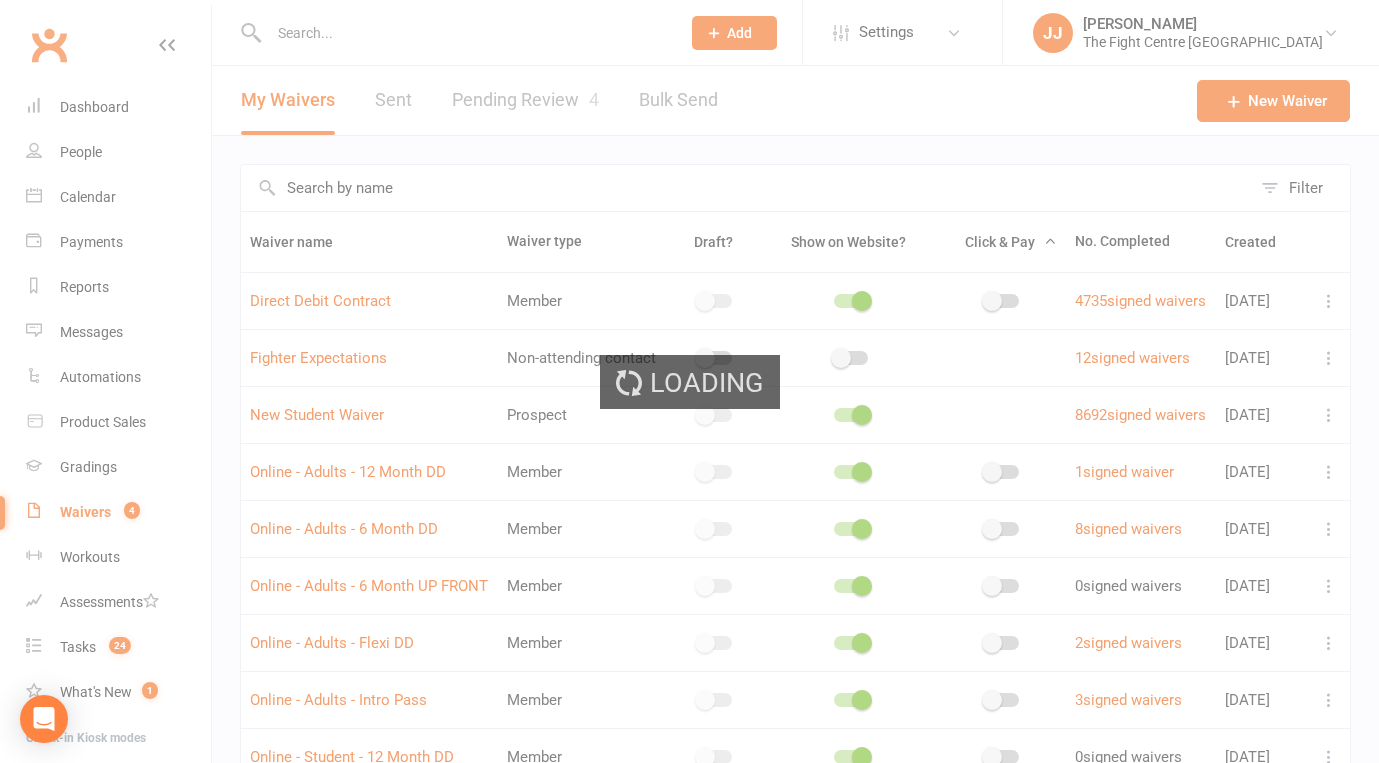 select on "do_not_copy_answers" 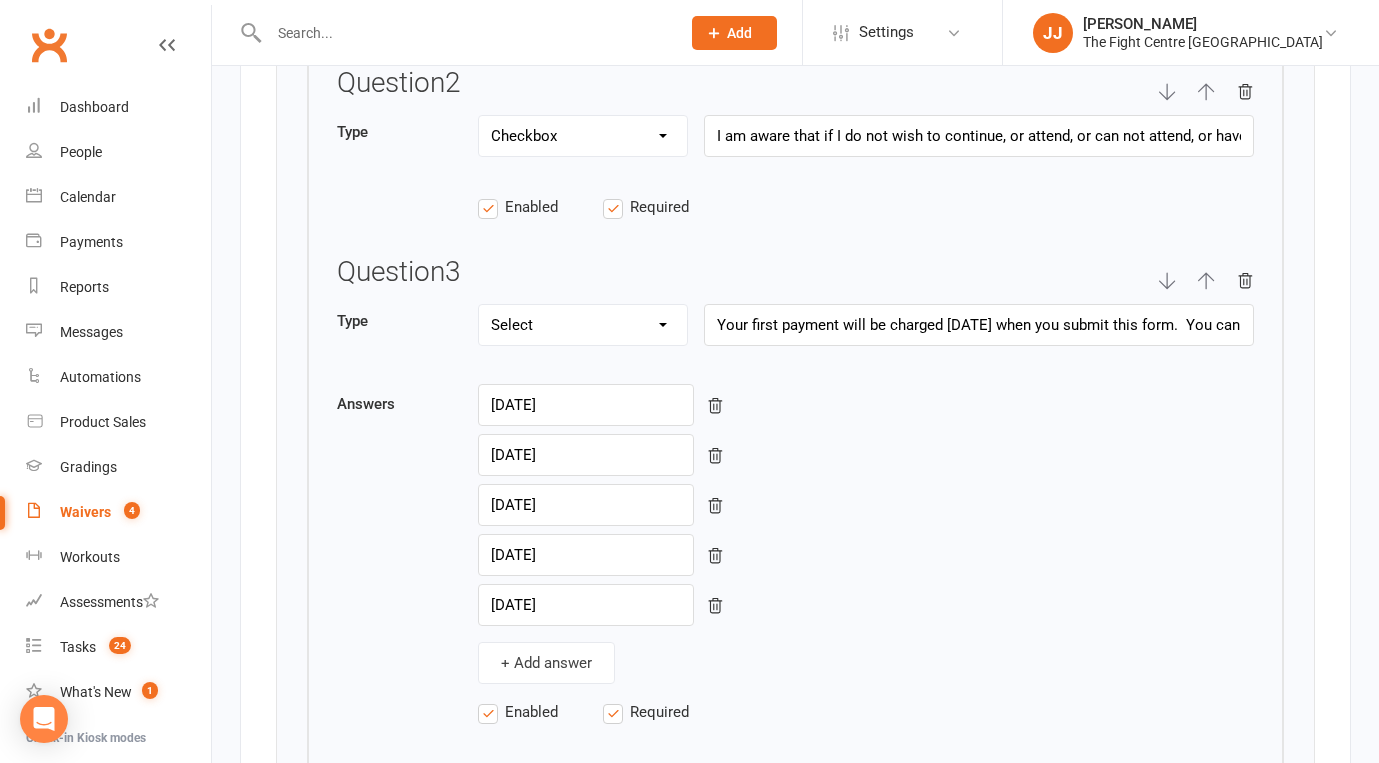 scroll, scrollTop: 3349, scrollLeft: 0, axis: vertical 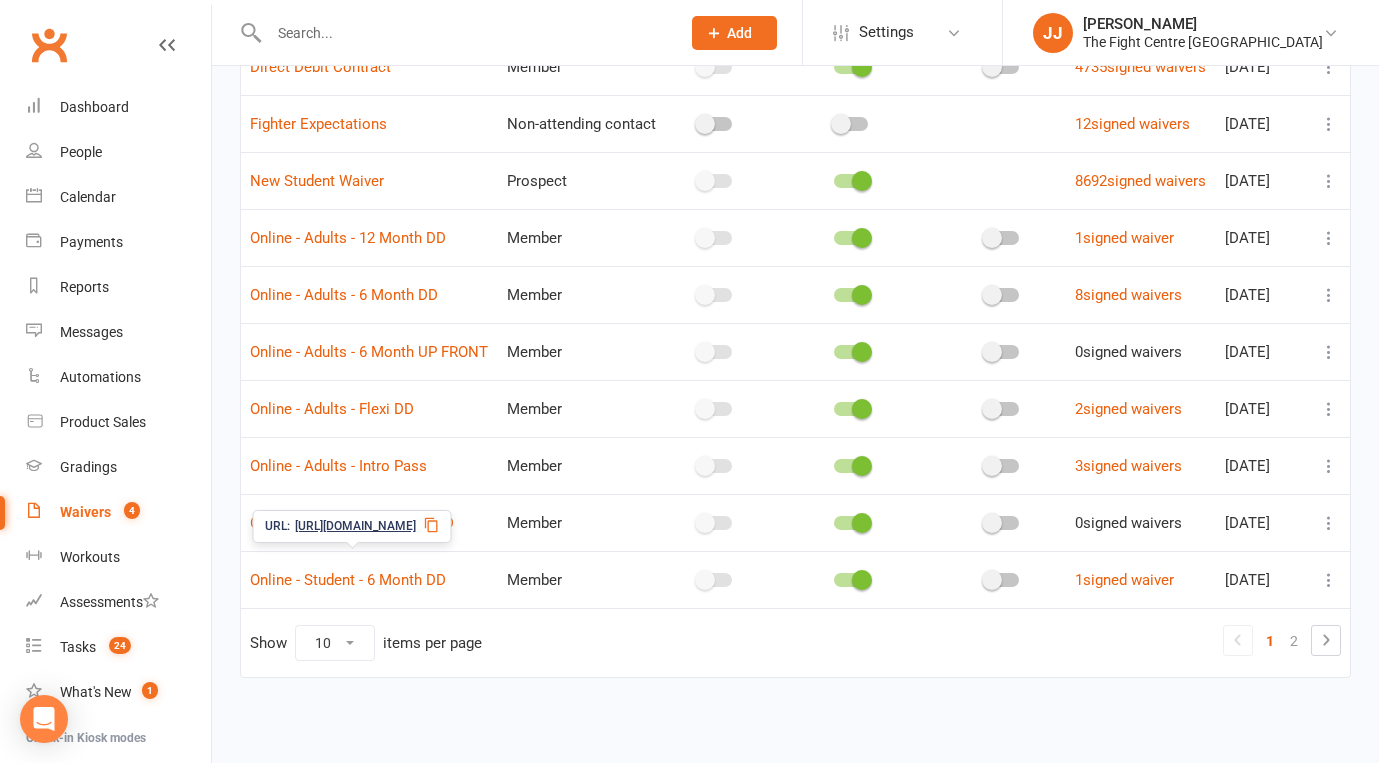 click on "10 25 50 100" at bounding box center [335, 643] 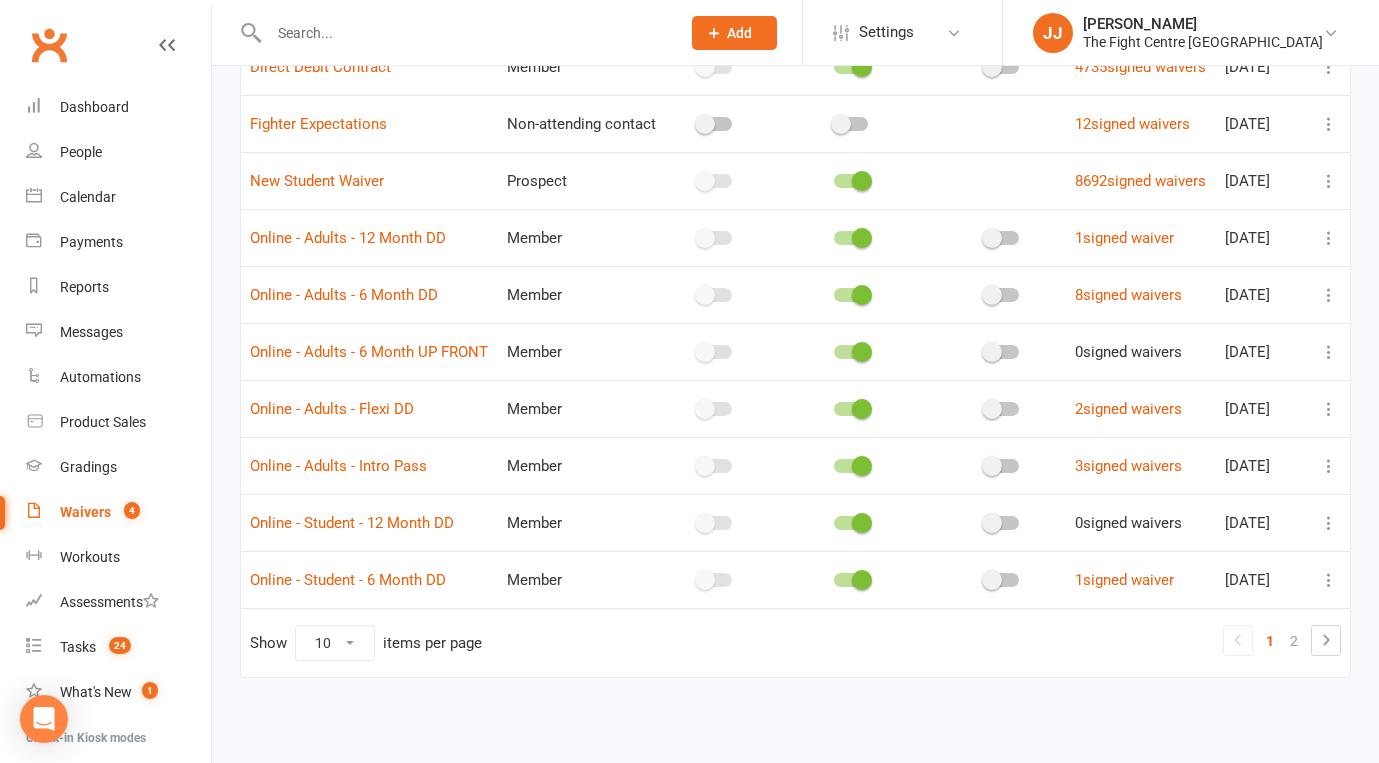 select on "50" 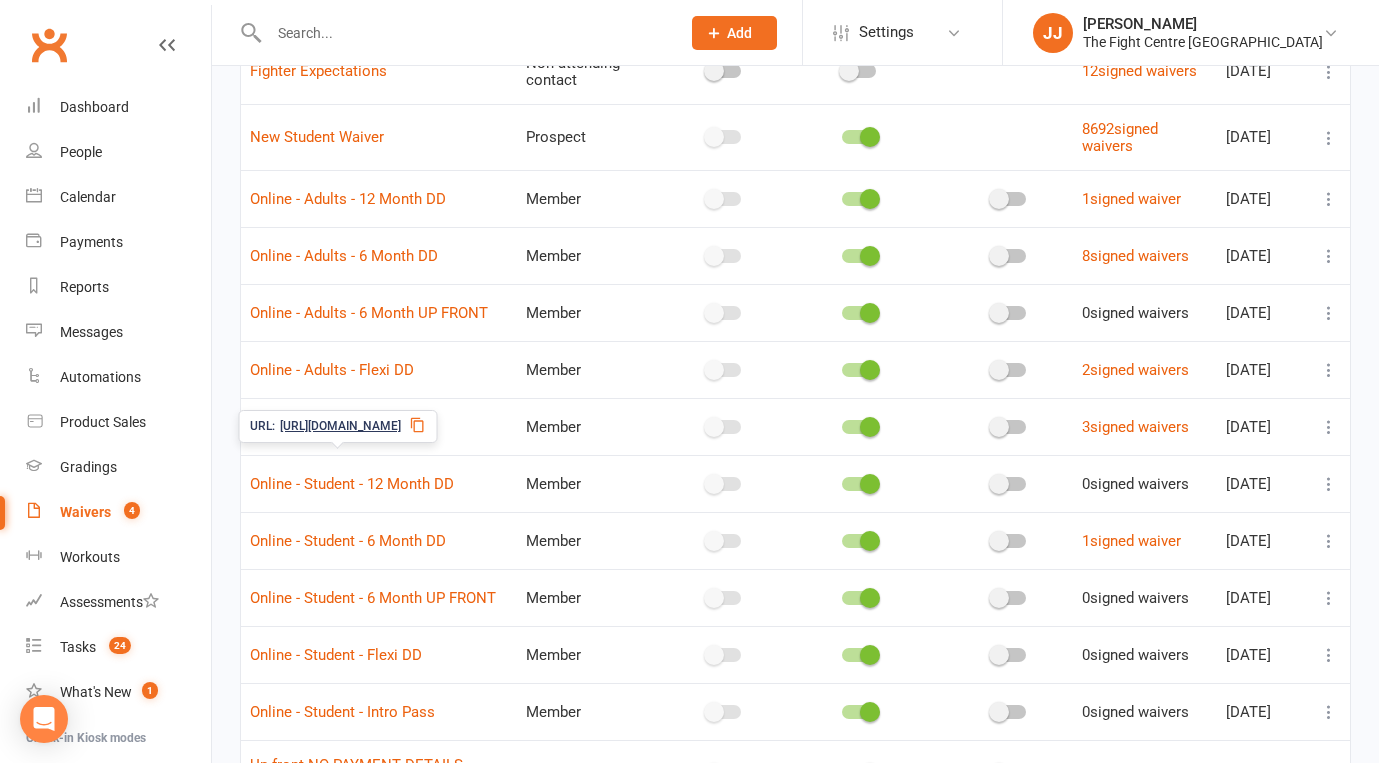 scroll, scrollTop: 314, scrollLeft: 0, axis: vertical 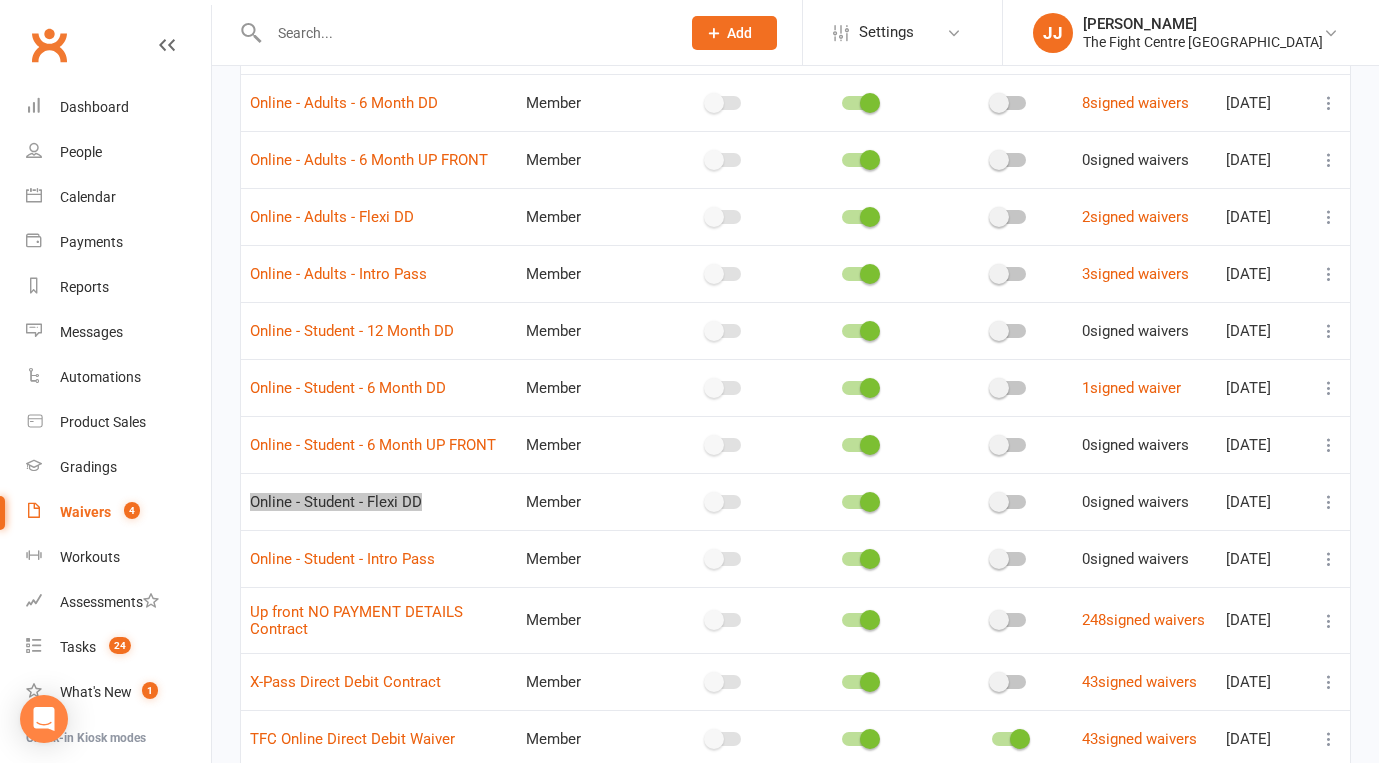 drag, startPoint x: 392, startPoint y: 559, endPoint x: 809, endPoint y: 22, distance: 679.89557 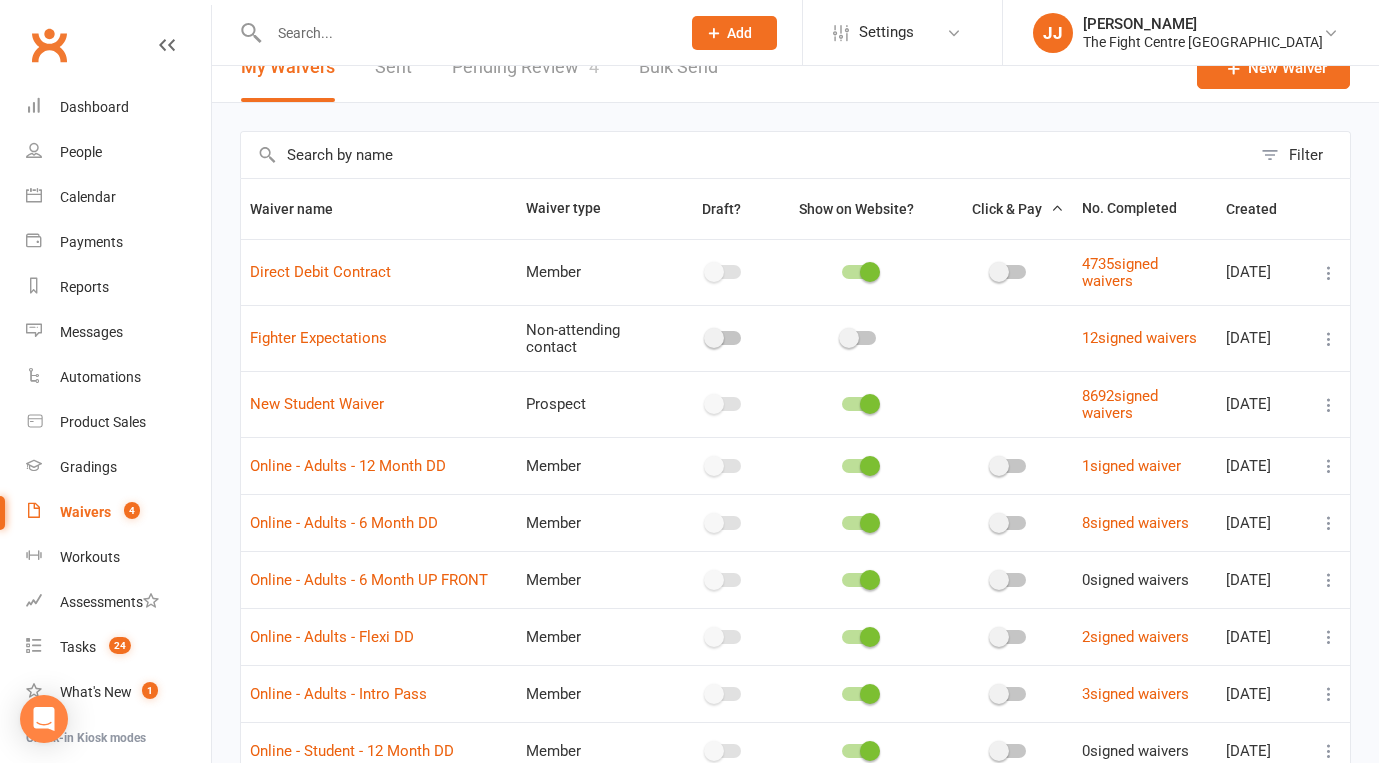scroll, scrollTop: 28, scrollLeft: 0, axis: vertical 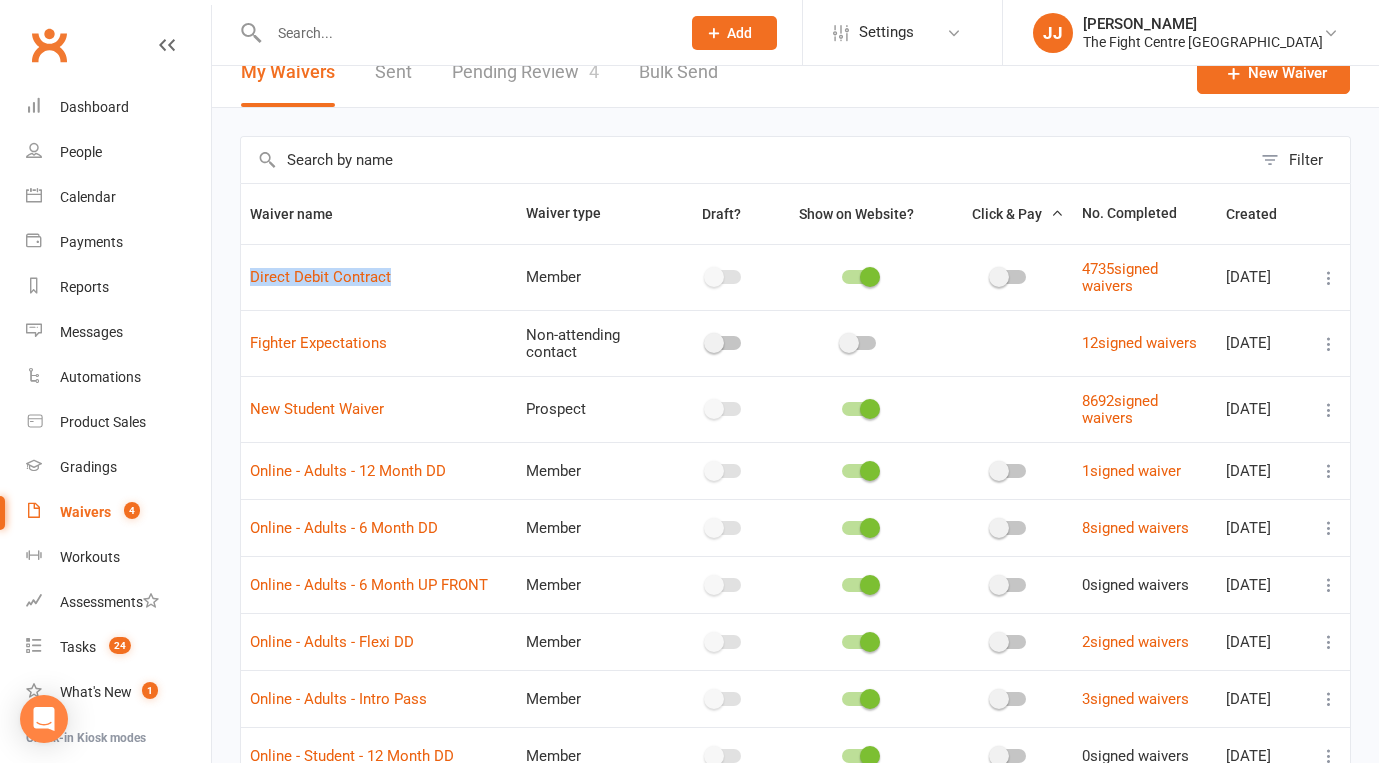 click at bounding box center [1329, 278] 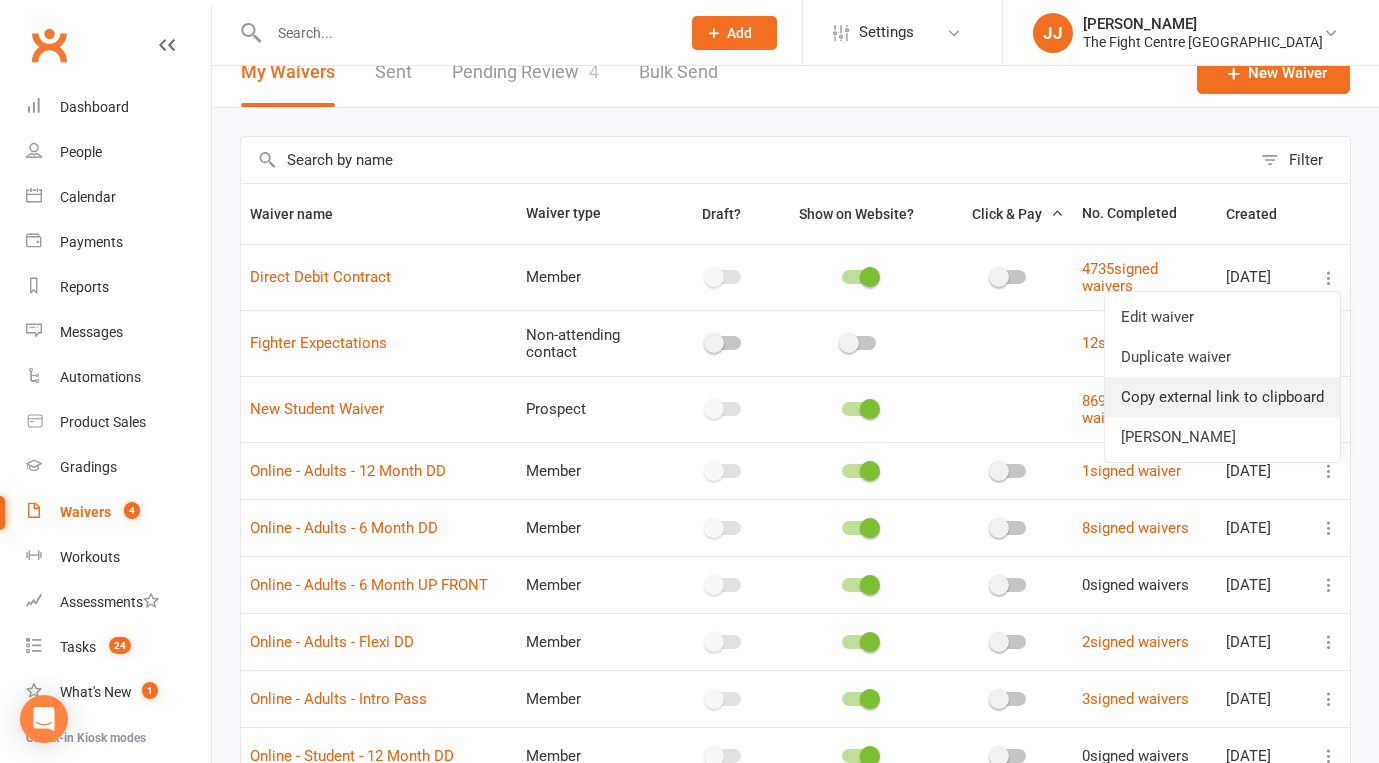 click on "Copy external link to clipboard" at bounding box center (1222, 397) 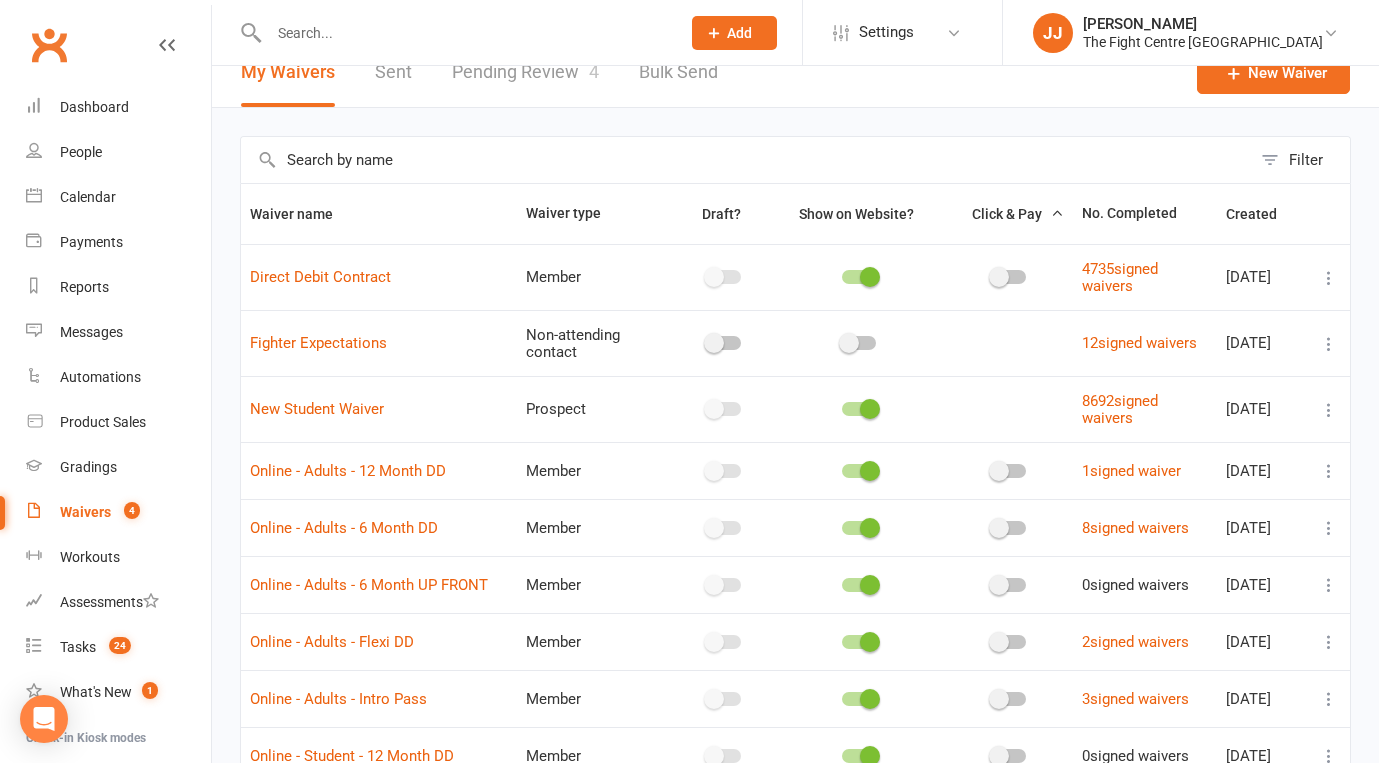 click at bounding box center (1329, 278) 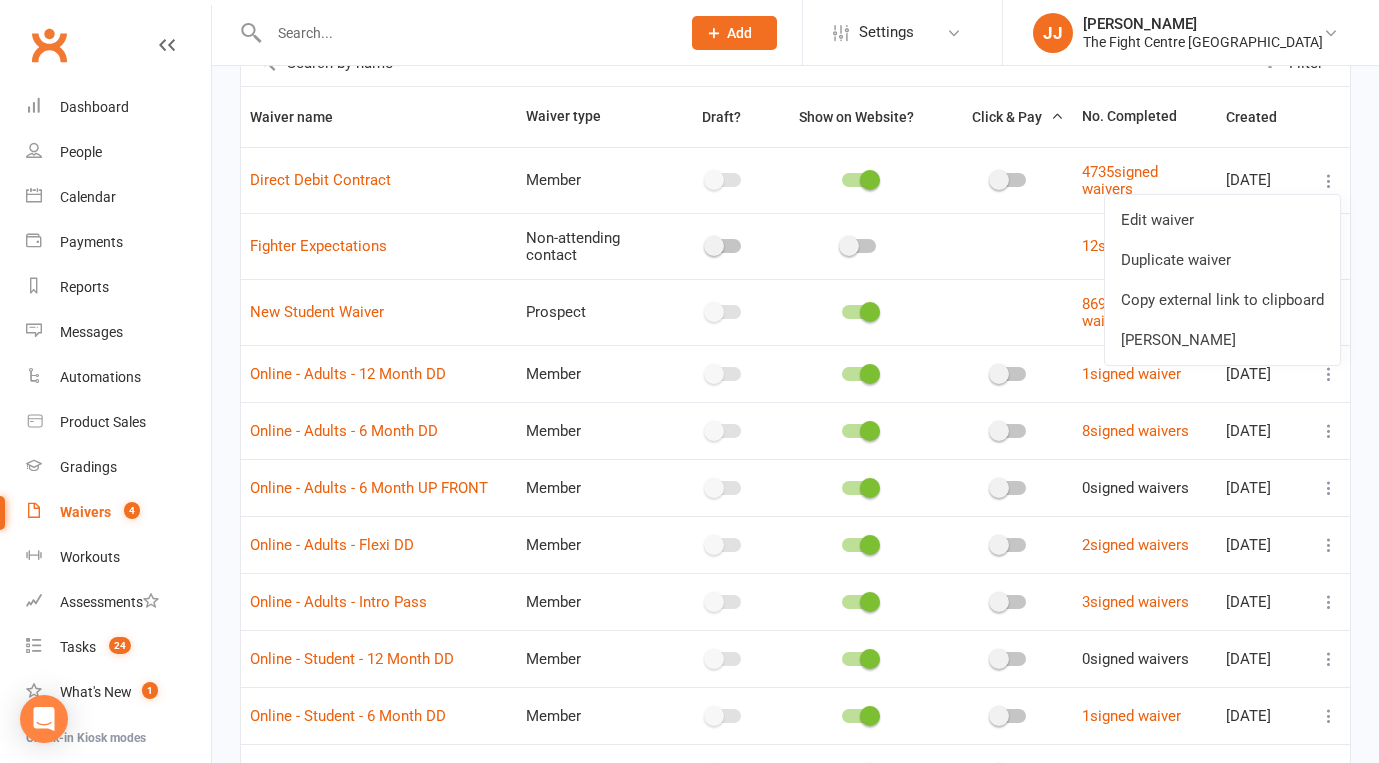 scroll, scrollTop: 0, scrollLeft: 0, axis: both 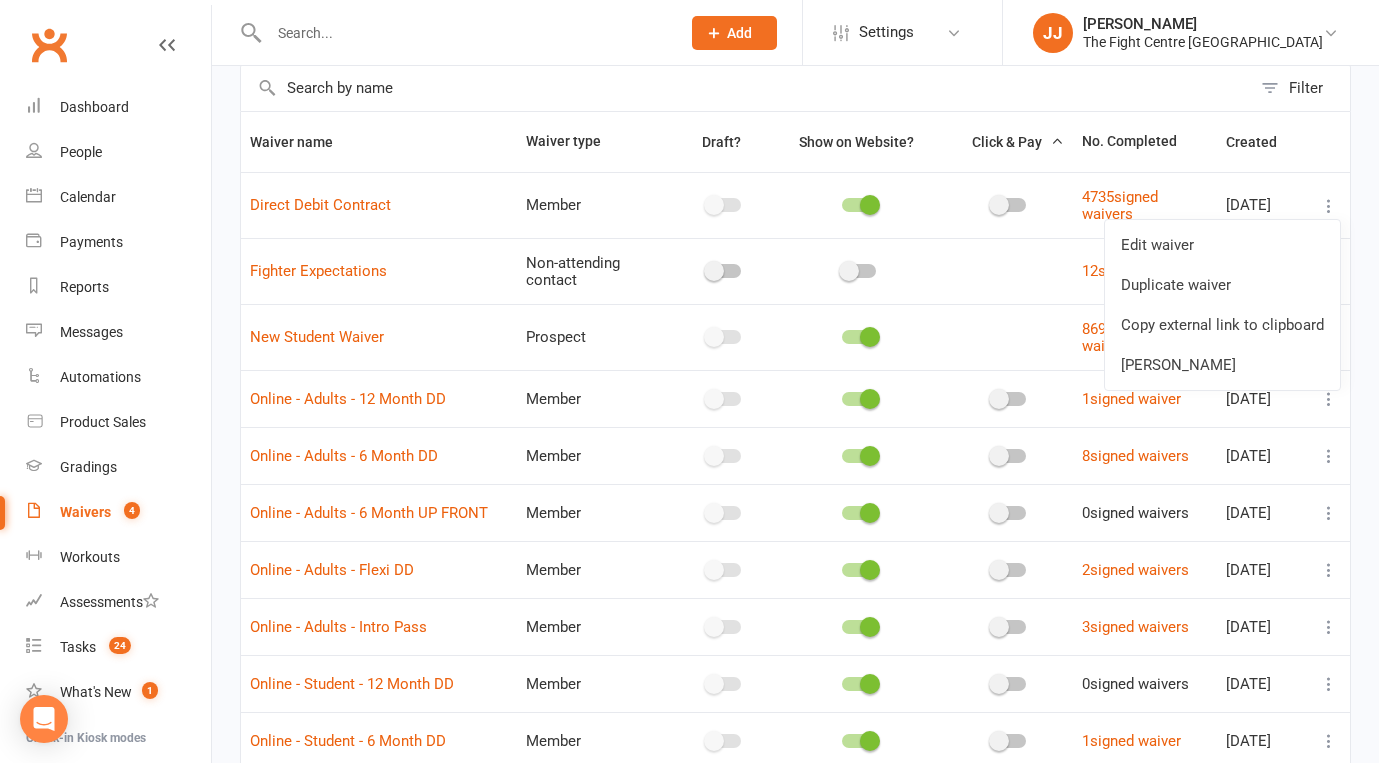 click at bounding box center (746, 88) 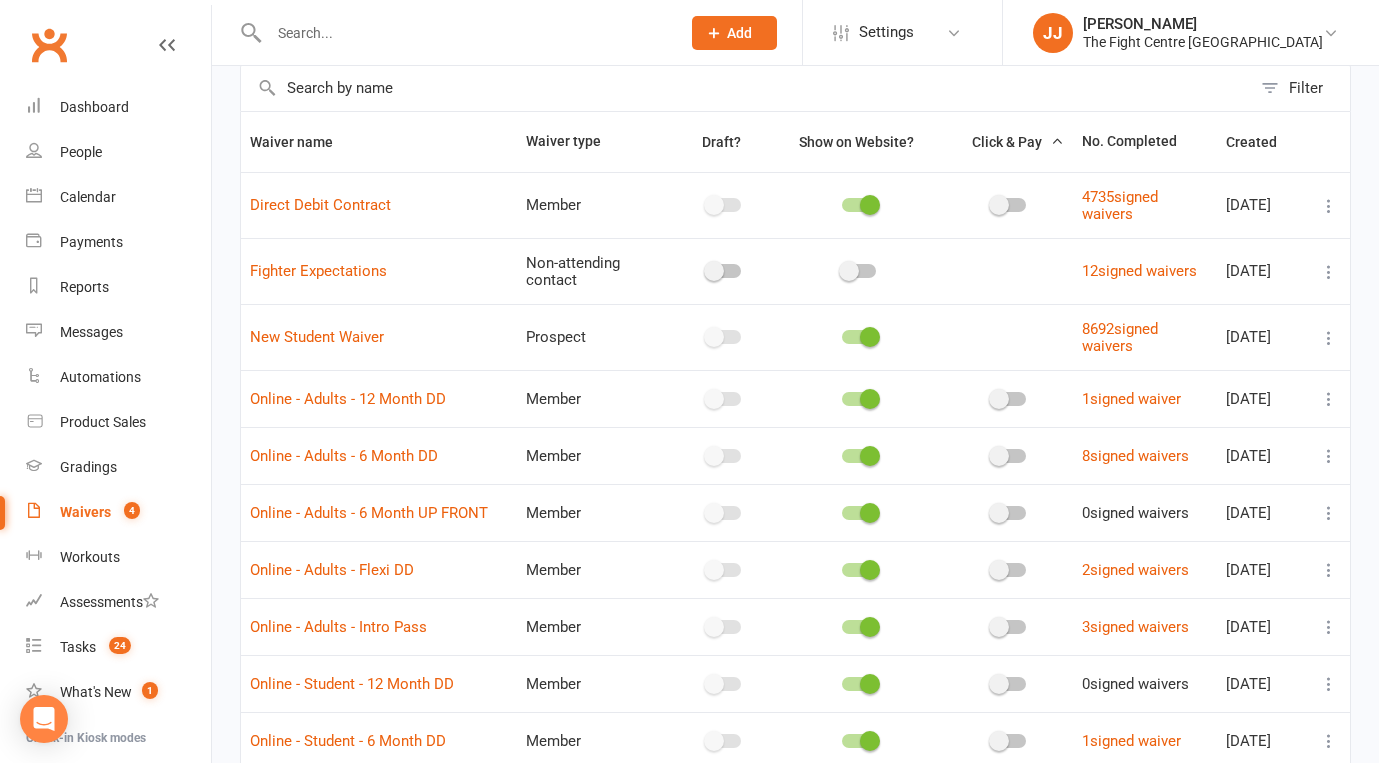 click at bounding box center [1329, 399] 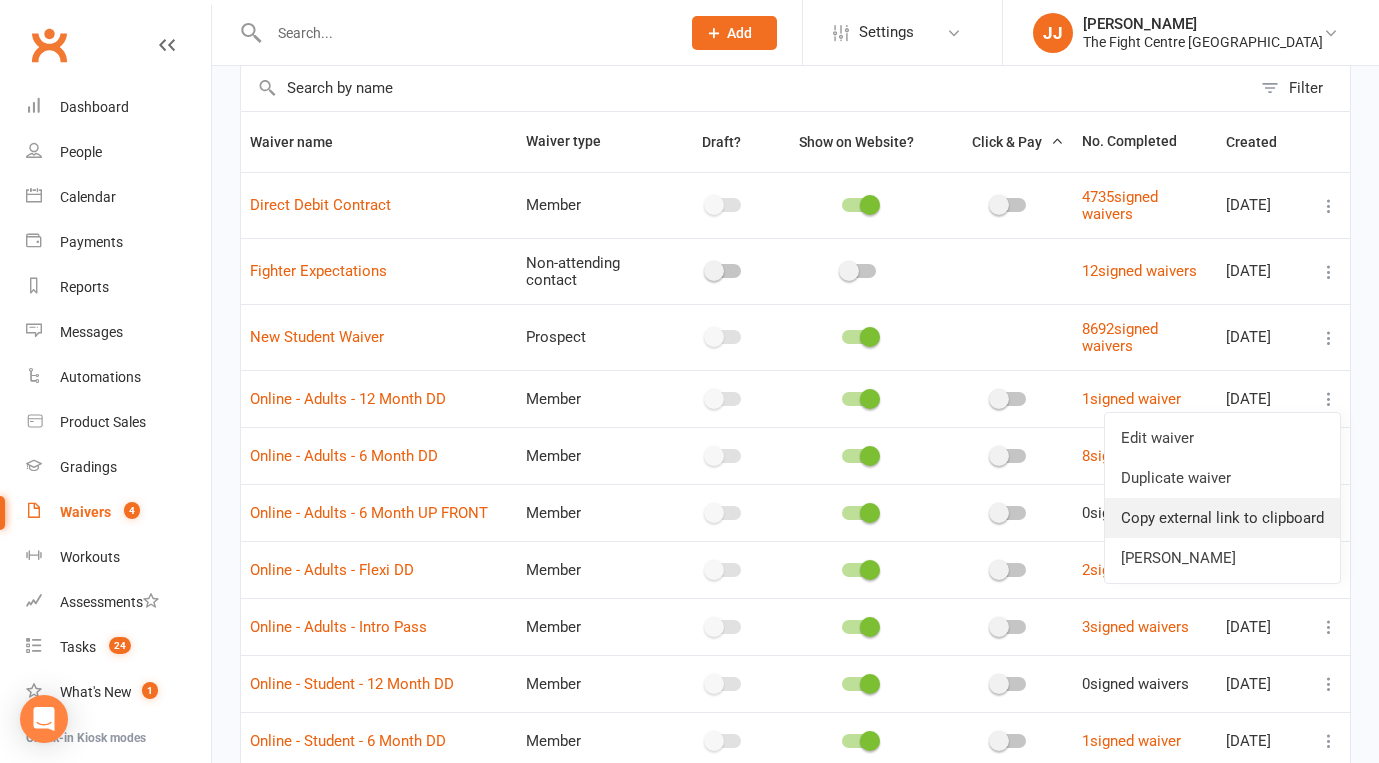 click on "Copy external link to clipboard" at bounding box center [1222, 518] 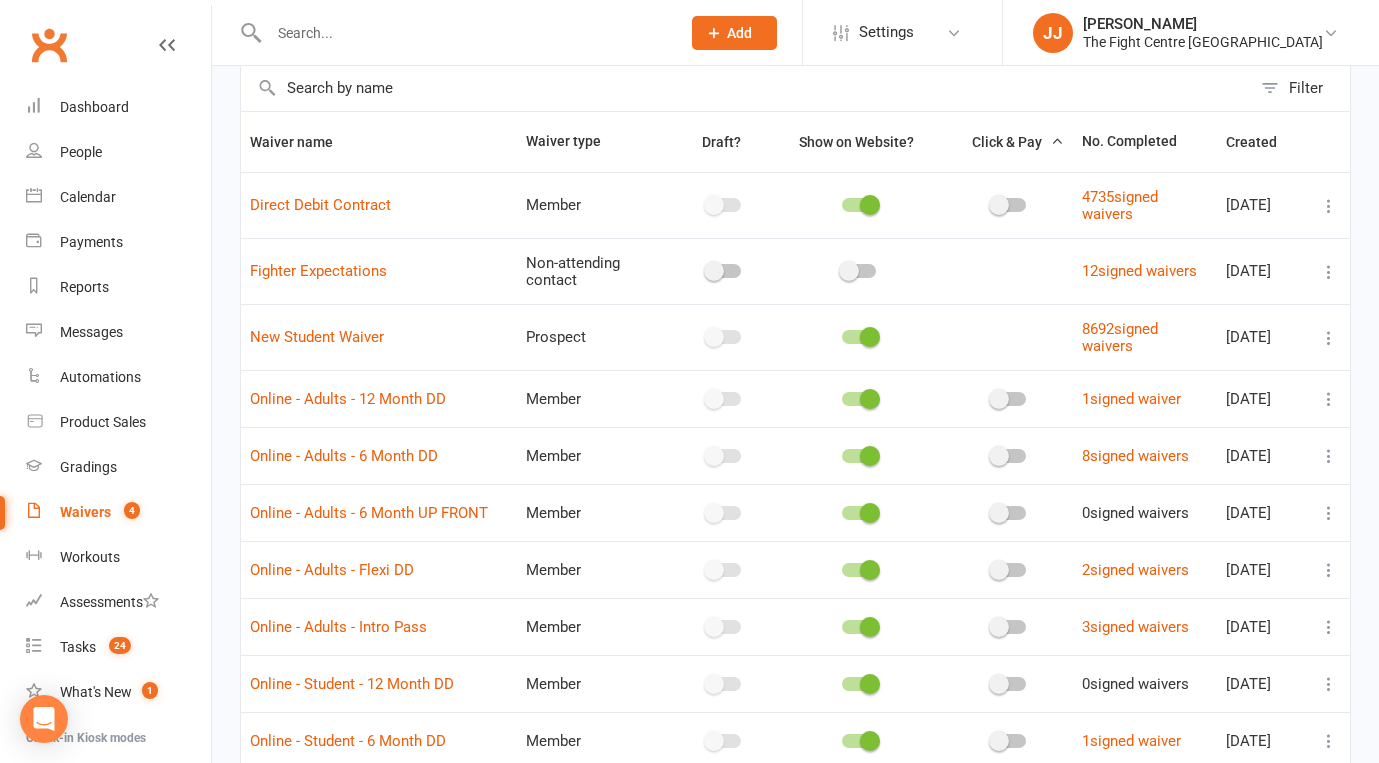 click at bounding box center [1329, 456] 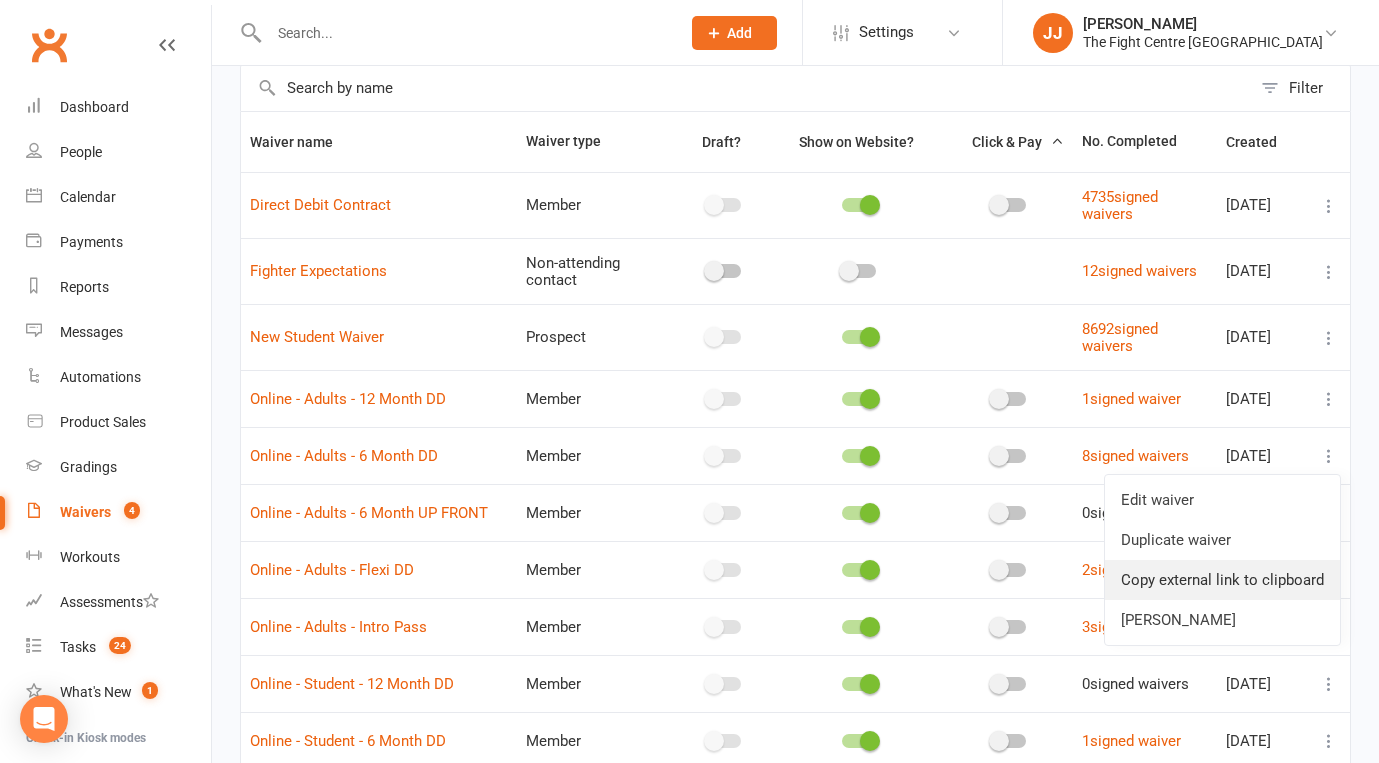 click on "Copy external link to clipboard" at bounding box center [1222, 580] 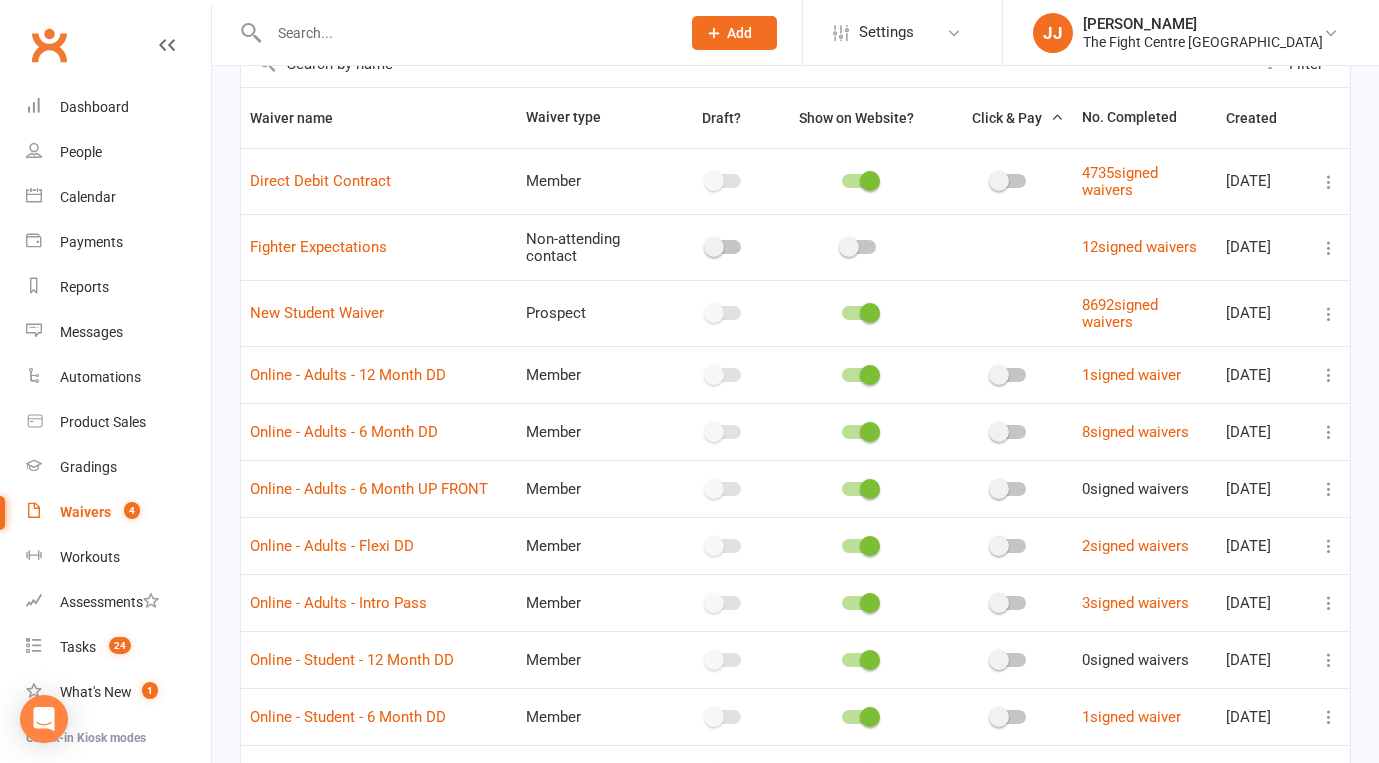 scroll, scrollTop: 125, scrollLeft: 0, axis: vertical 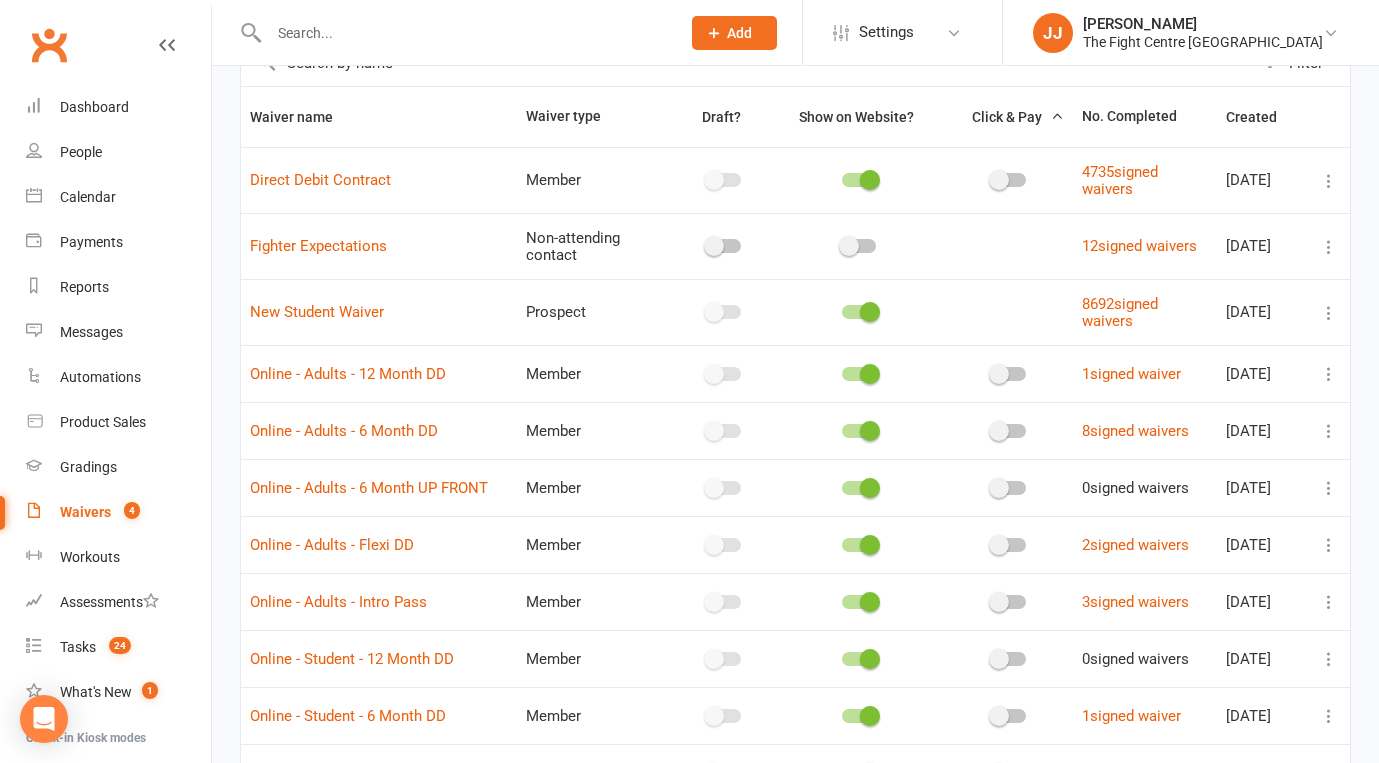 click at bounding box center (1329, 545) 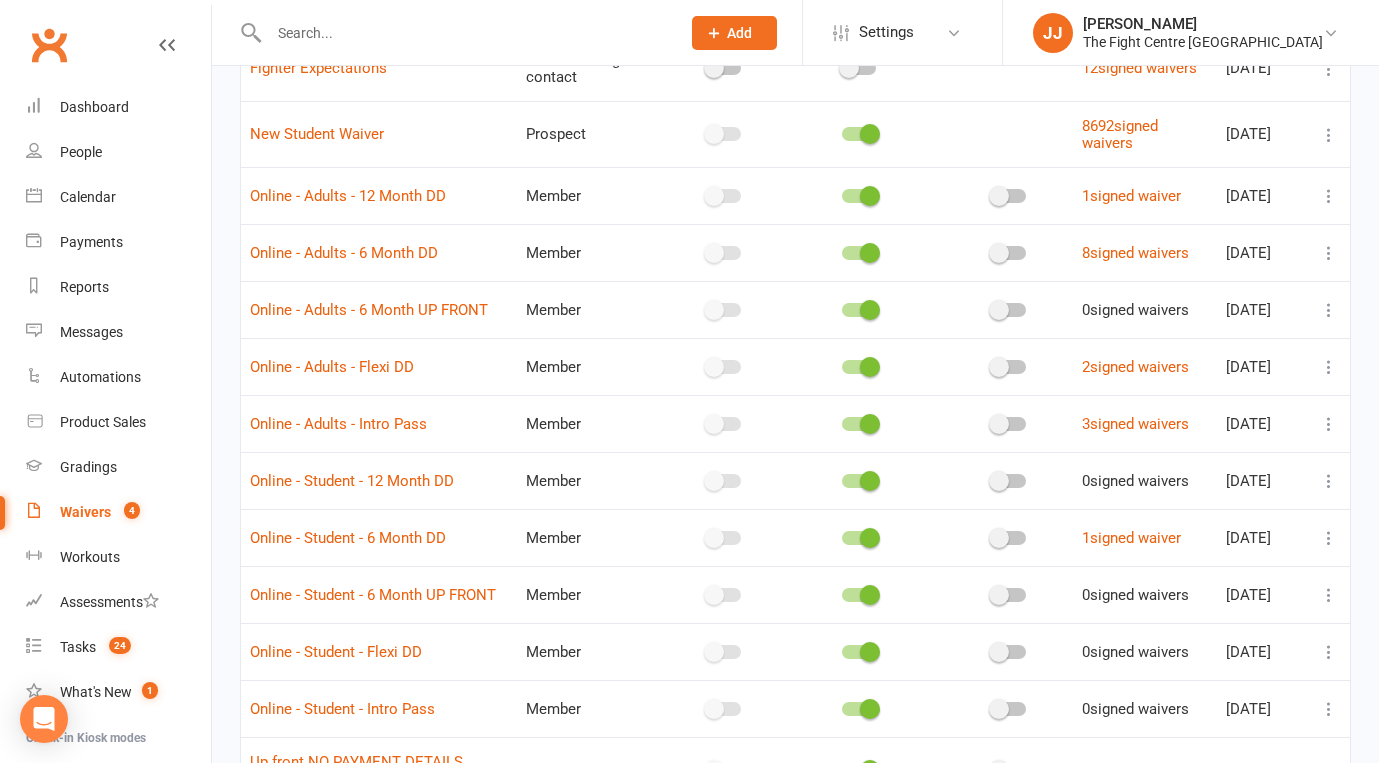 scroll, scrollTop: 296, scrollLeft: 0, axis: vertical 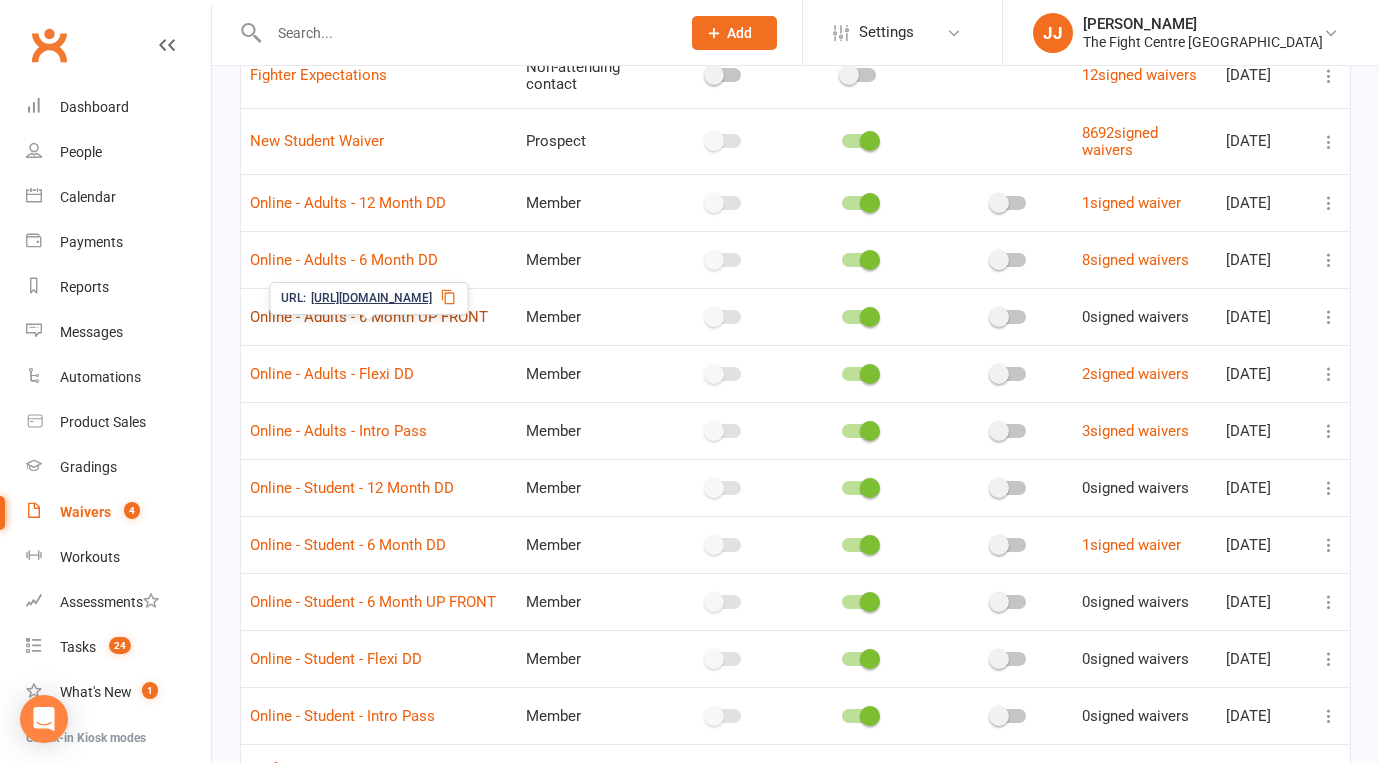 click on "Online - Adults - 6 Month UP FRONT" at bounding box center [369, 317] 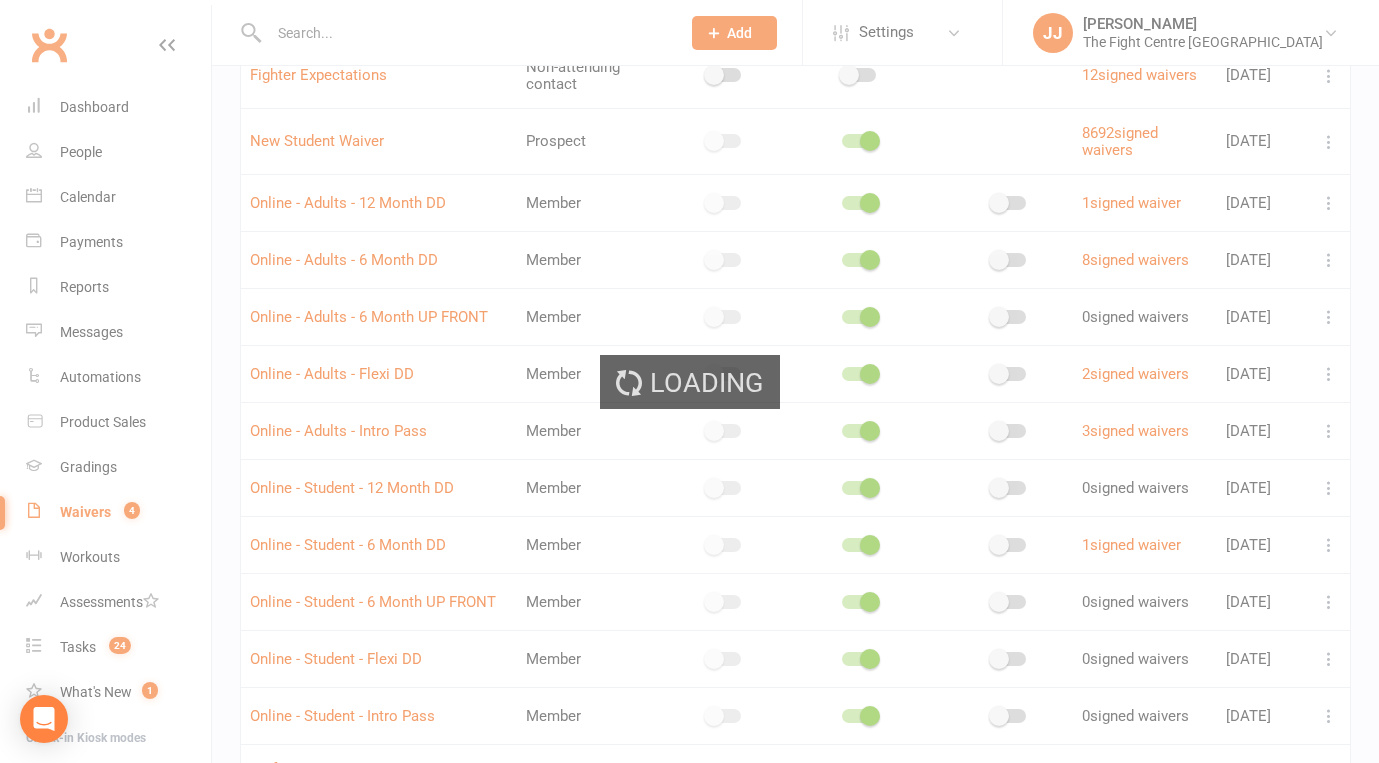 select on "do_not_copy_answers" 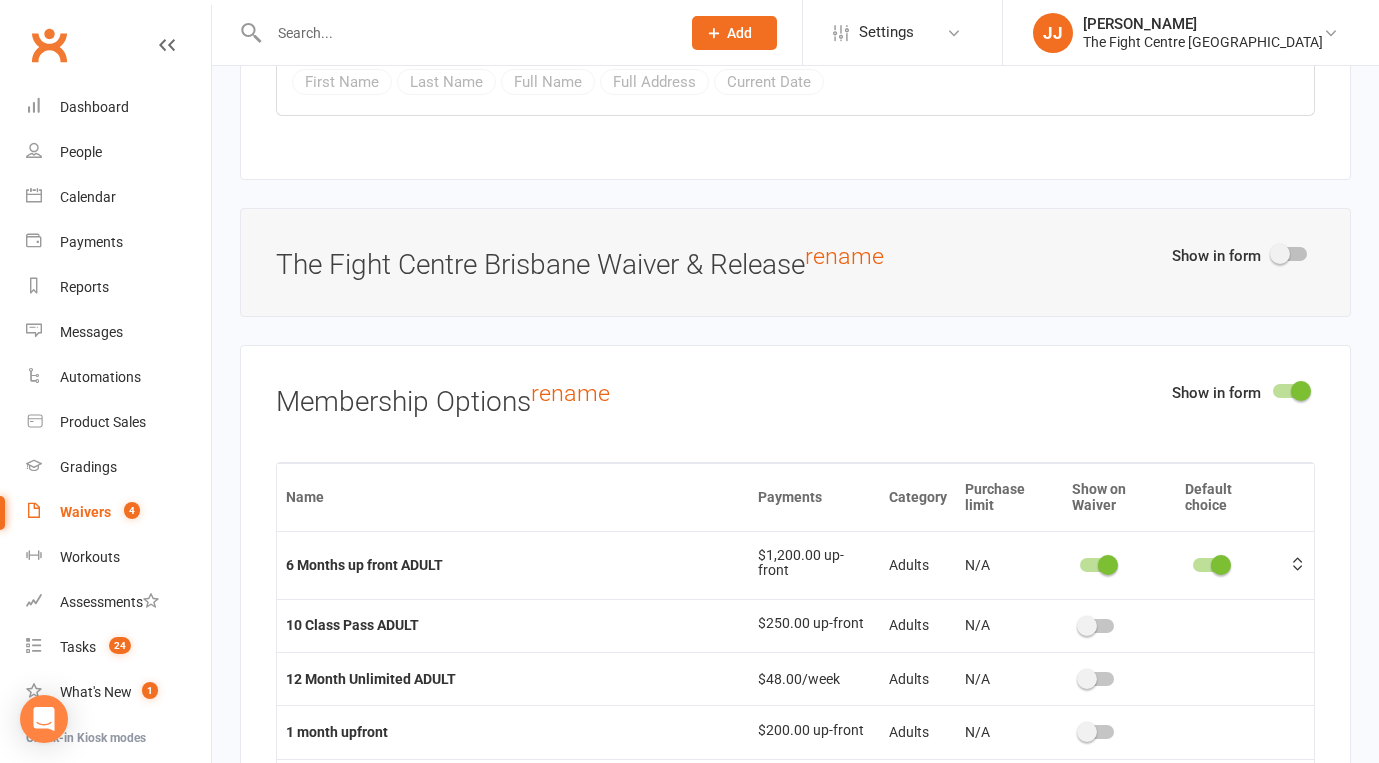 scroll, scrollTop: 5668, scrollLeft: 0, axis: vertical 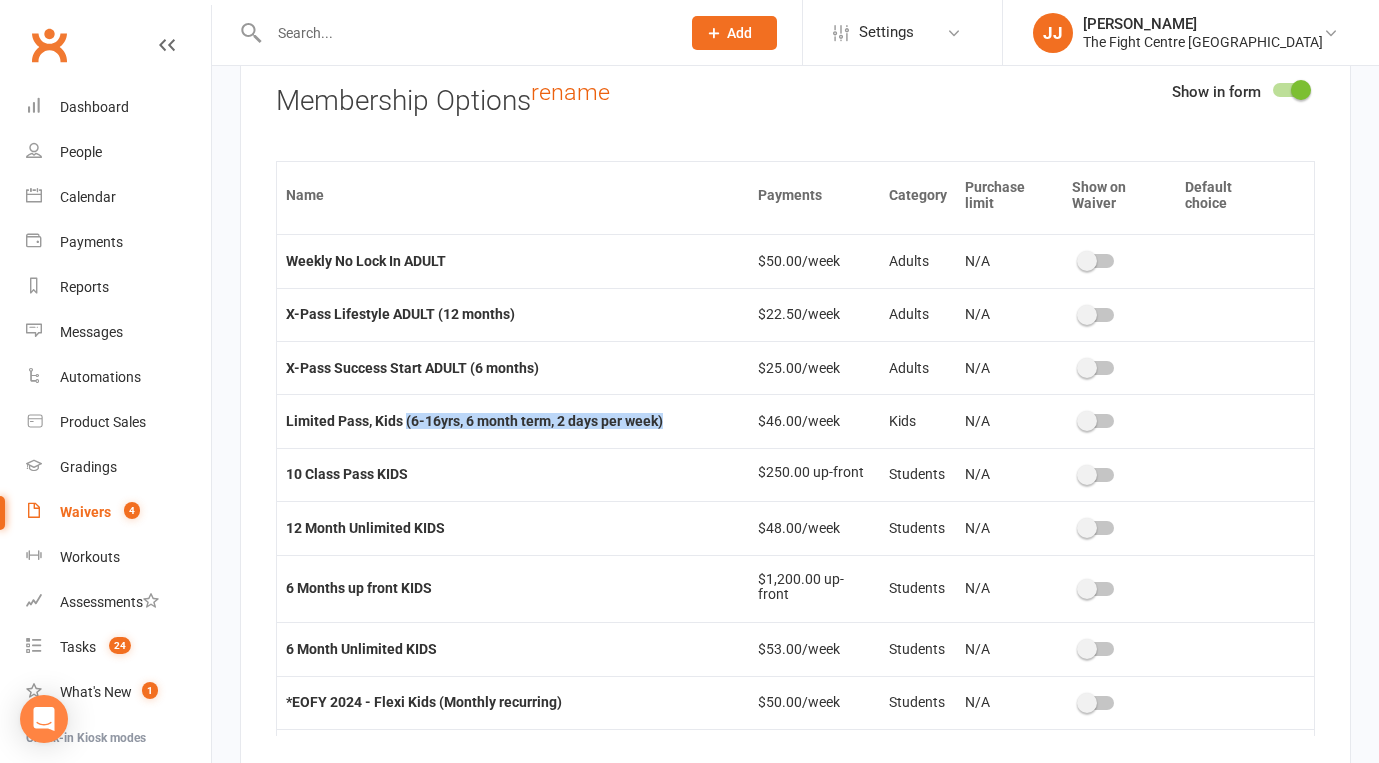 drag, startPoint x: 667, startPoint y: 392, endPoint x: 407, endPoint y: 390, distance: 260.0077 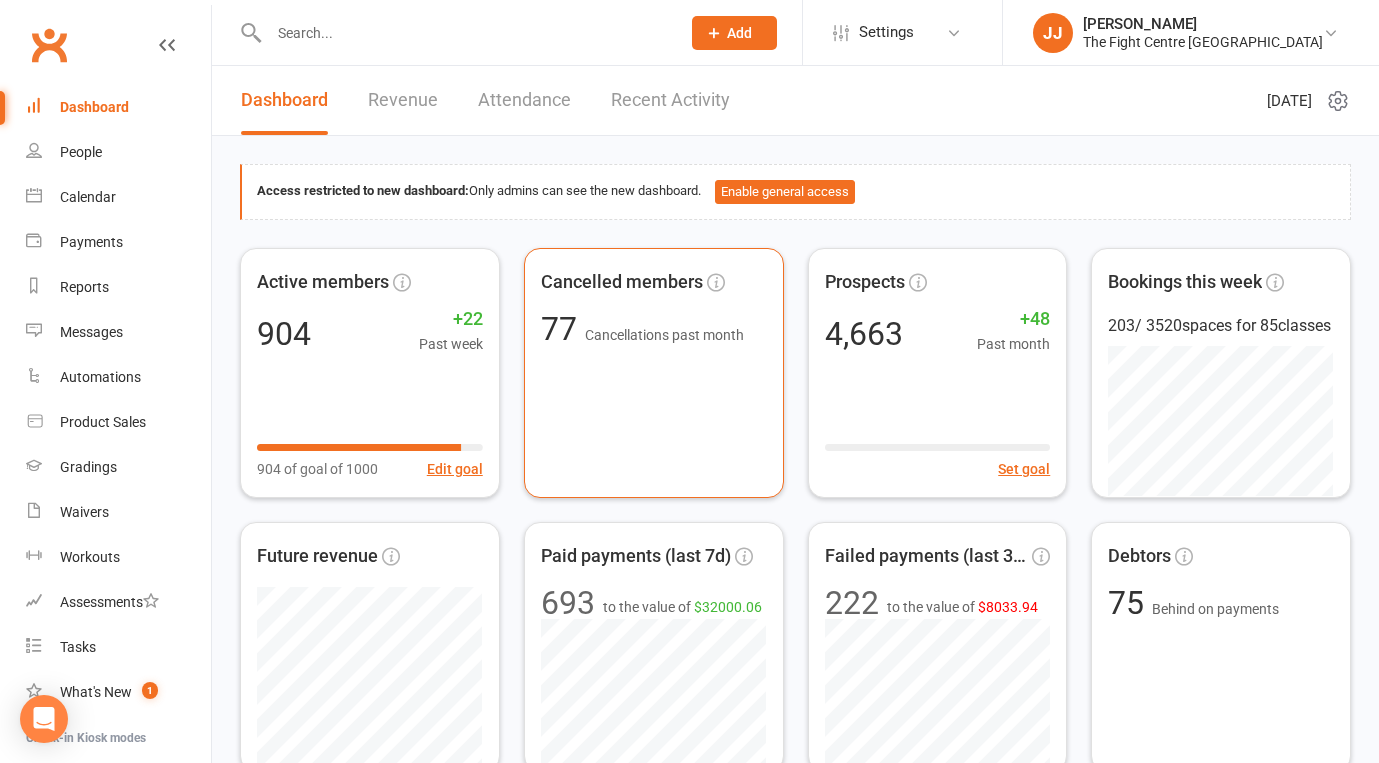 scroll, scrollTop: 0, scrollLeft: 0, axis: both 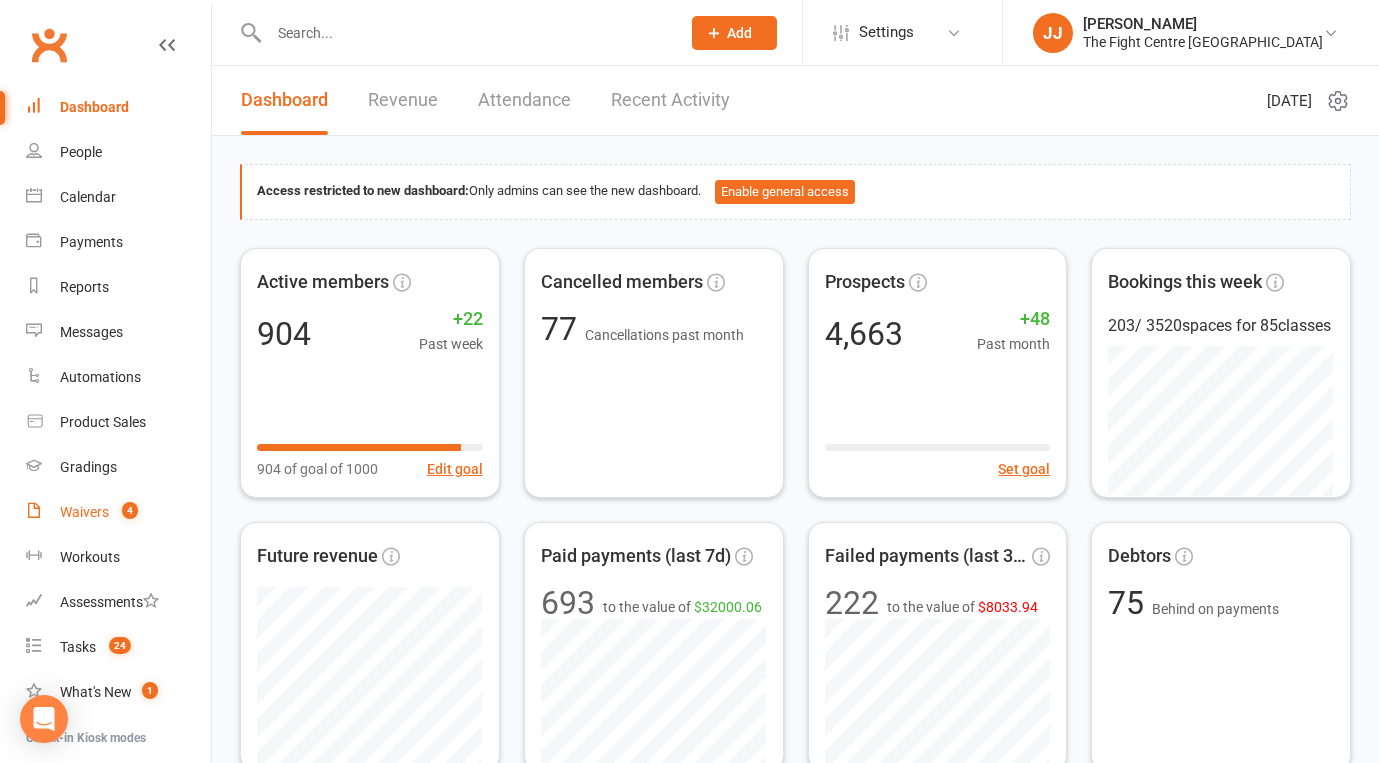 click on "Waivers   4" at bounding box center (118, 512) 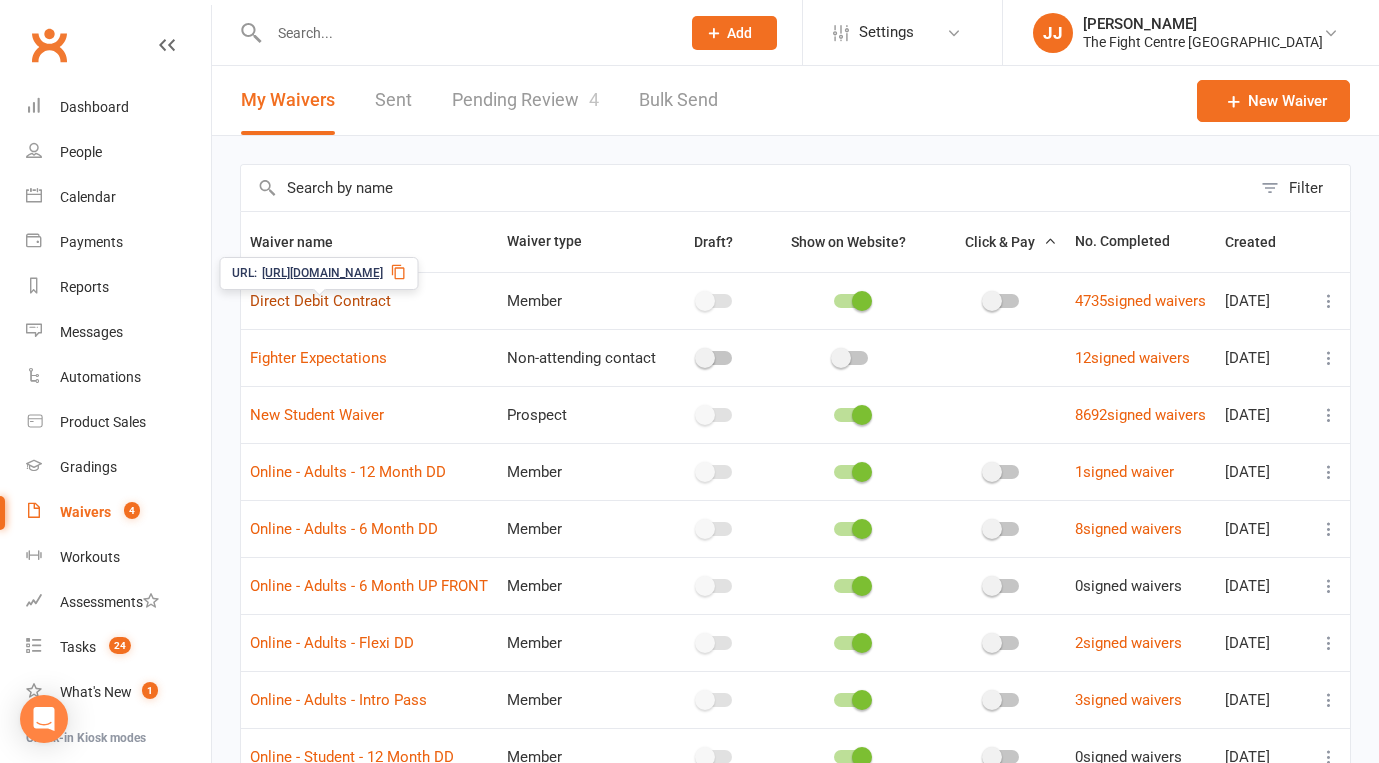 click on "Direct Debit Contract" at bounding box center (320, 301) 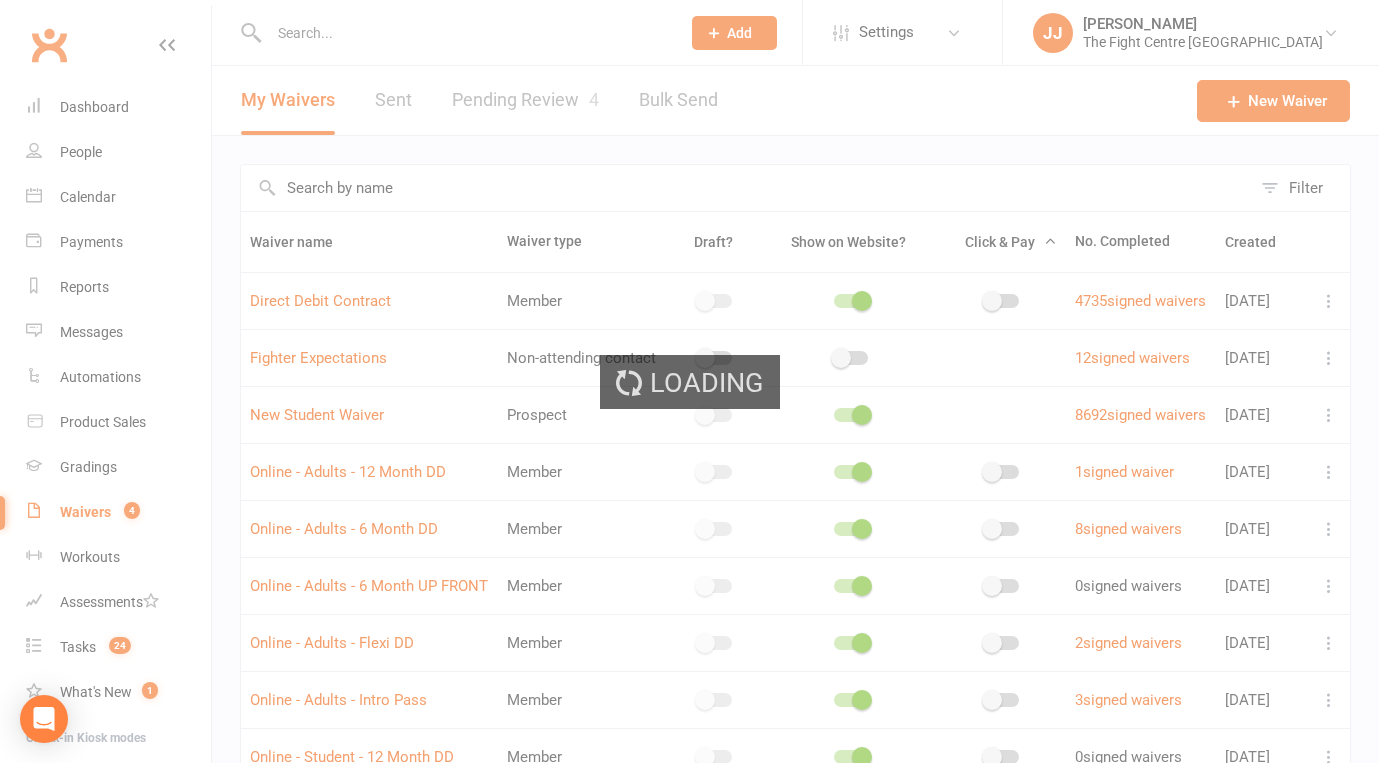 select on "applies_to_all_signees" 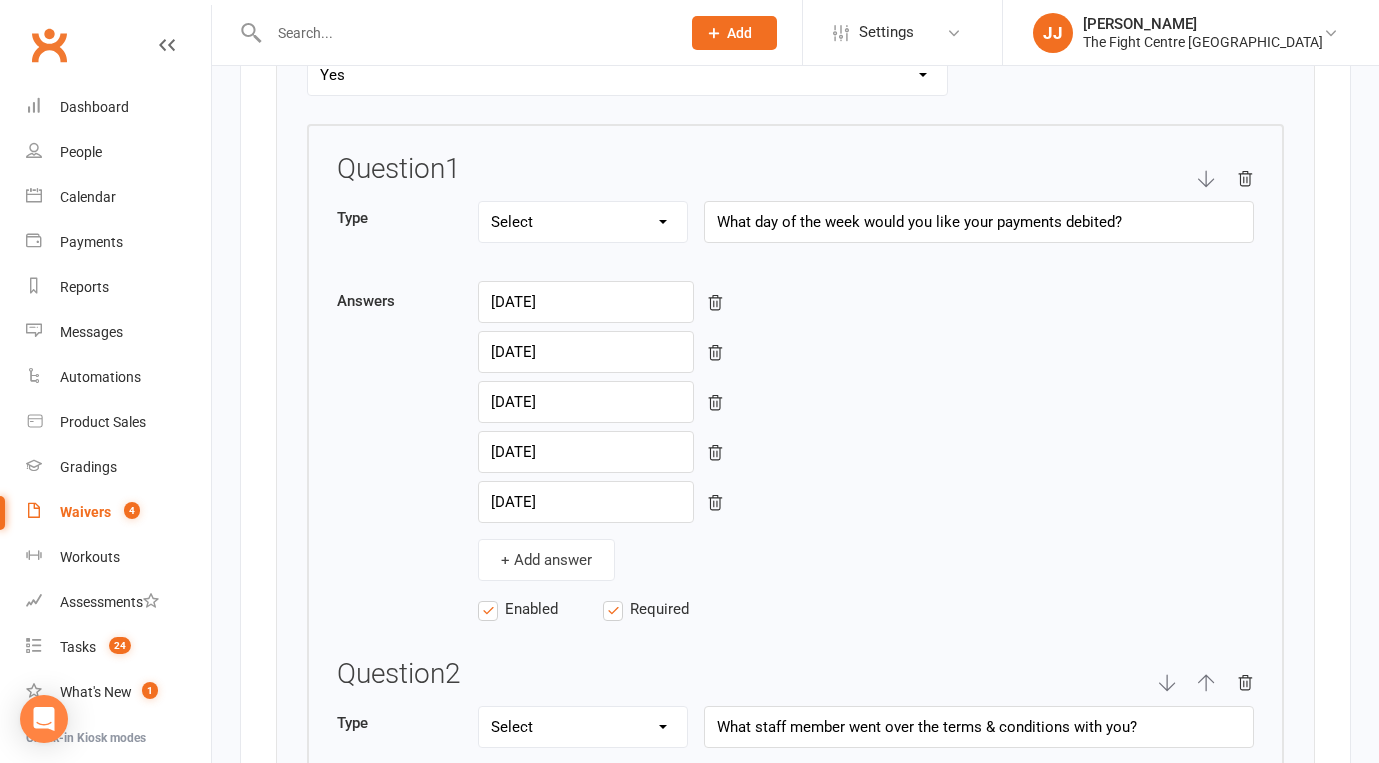 scroll, scrollTop: 5784, scrollLeft: 0, axis: vertical 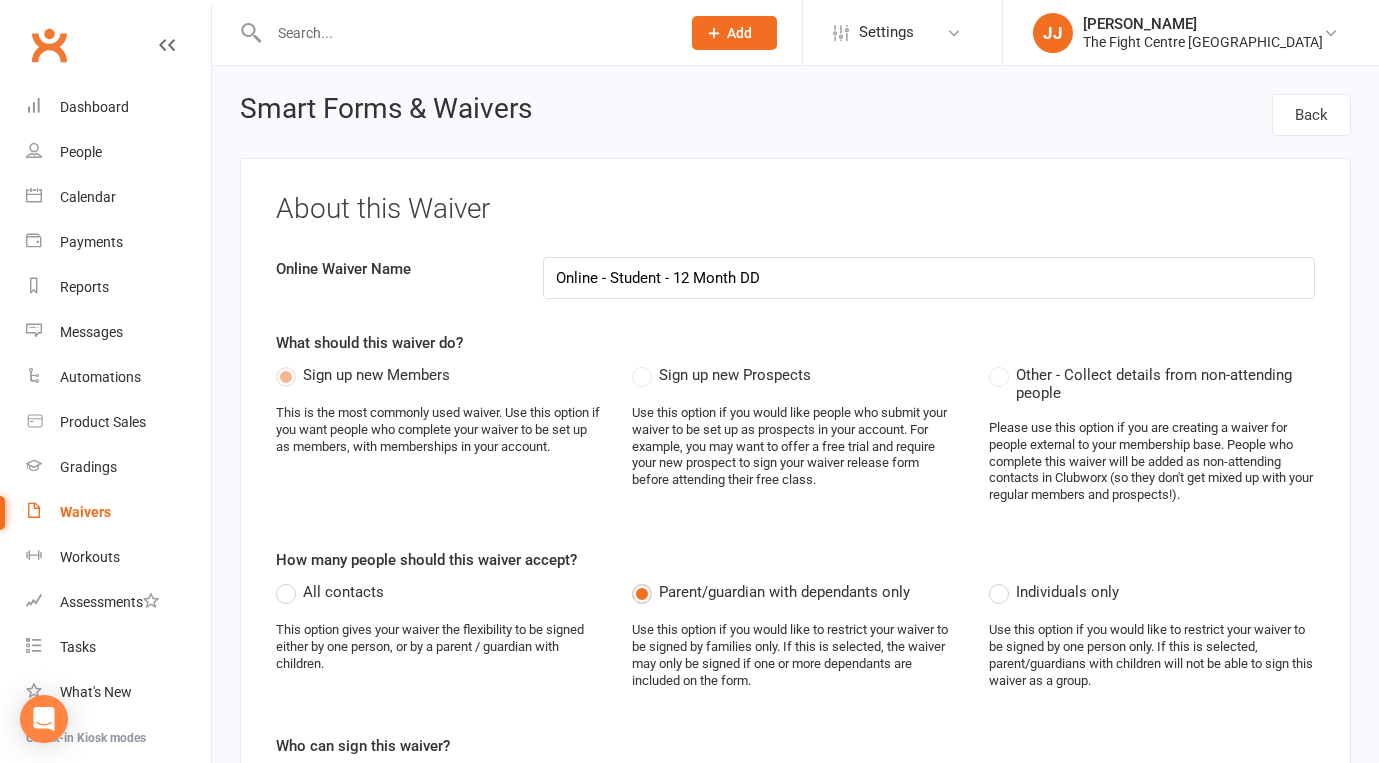 select on "applies_to_all_signees" 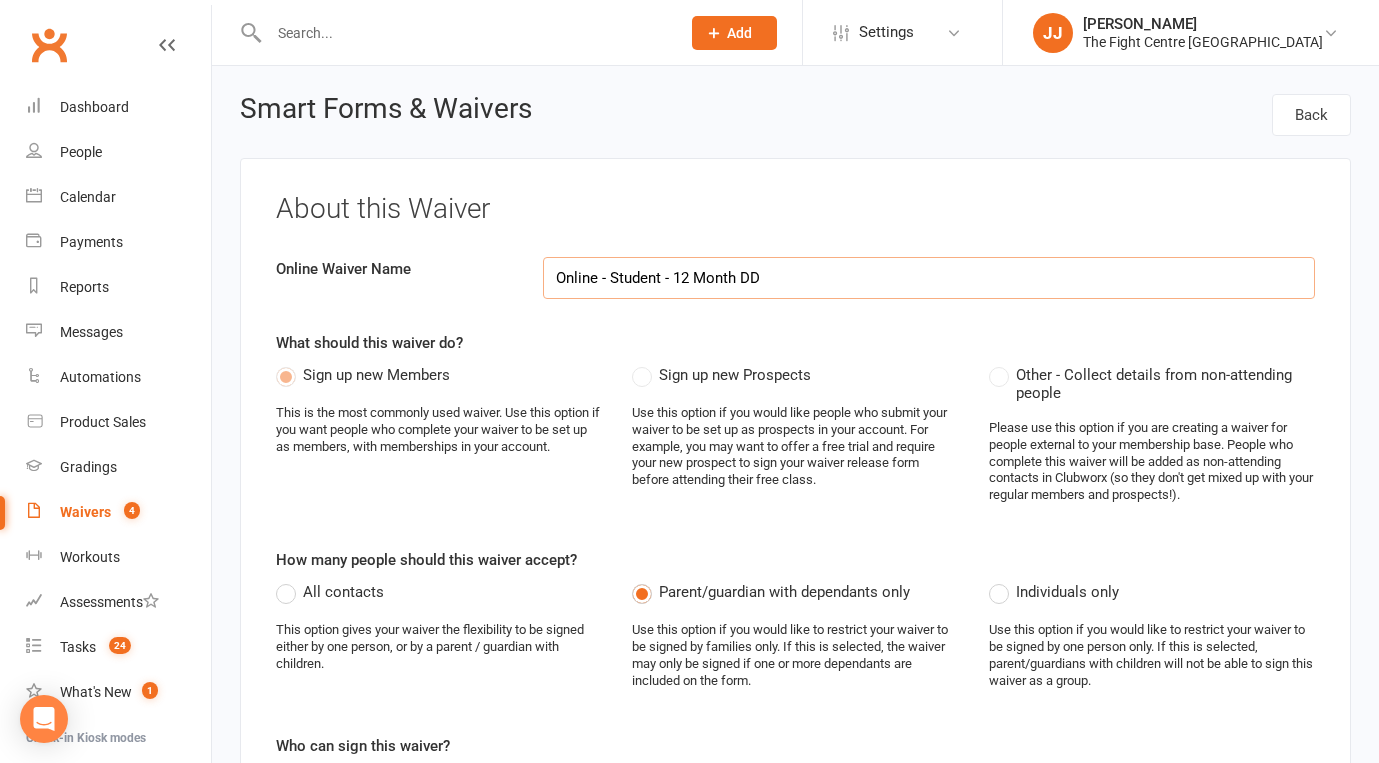 scroll, scrollTop: 0, scrollLeft: 0, axis: both 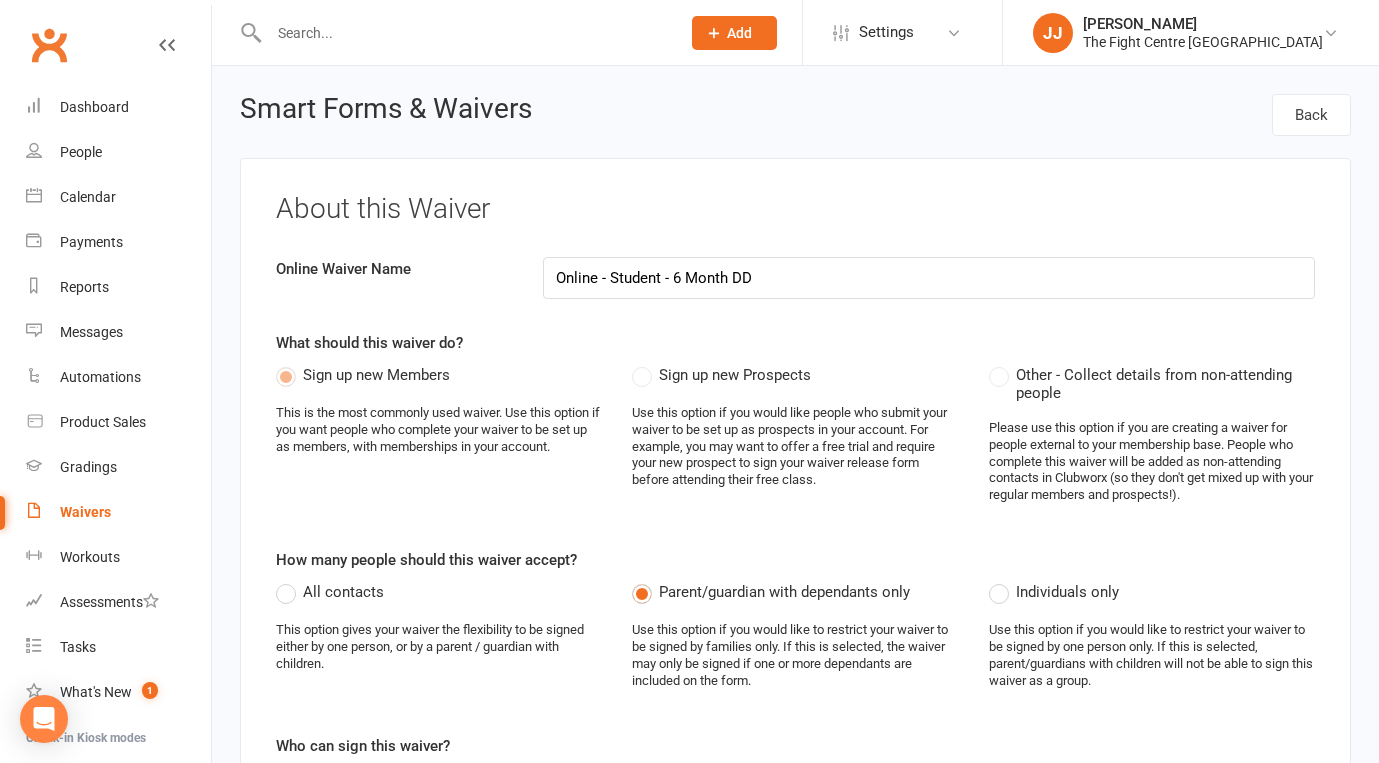 select on "applies_to_all_signees" 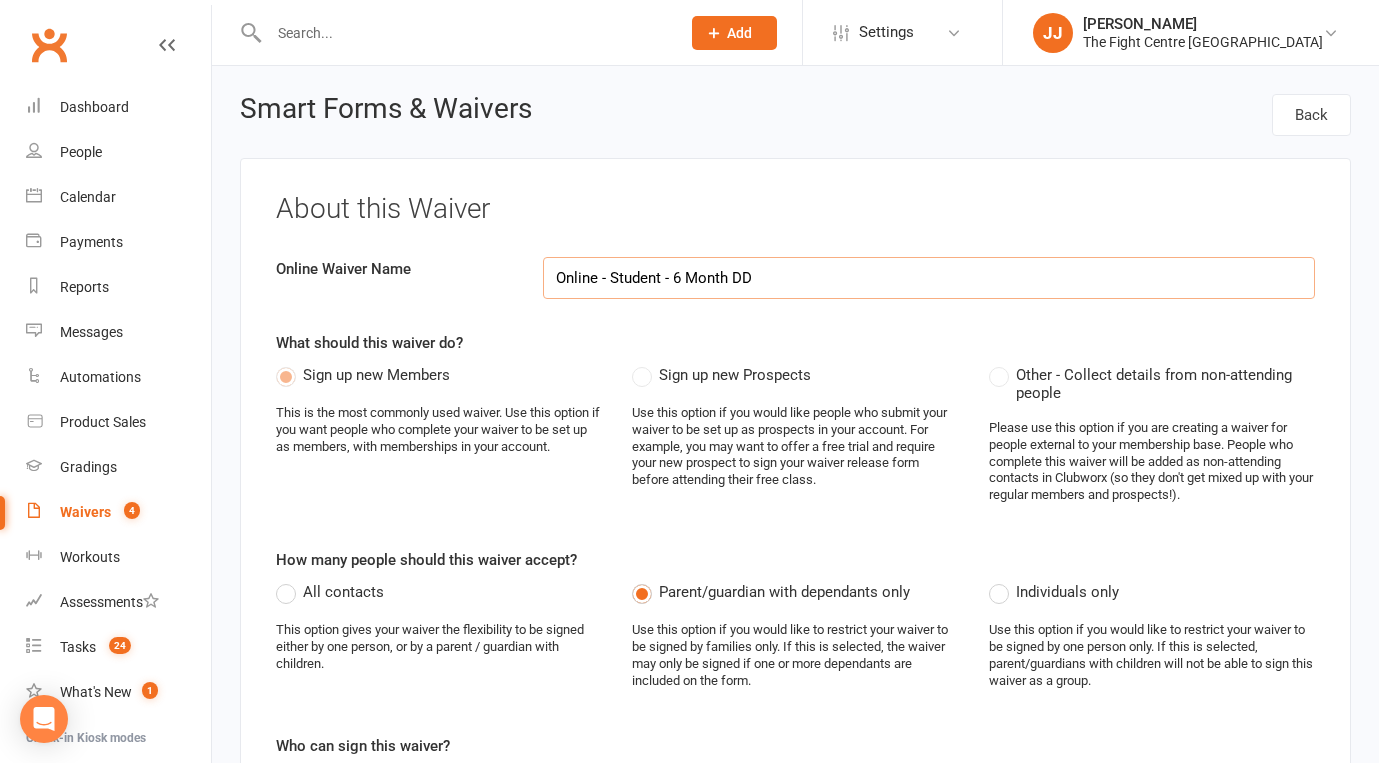 scroll, scrollTop: 0, scrollLeft: 0, axis: both 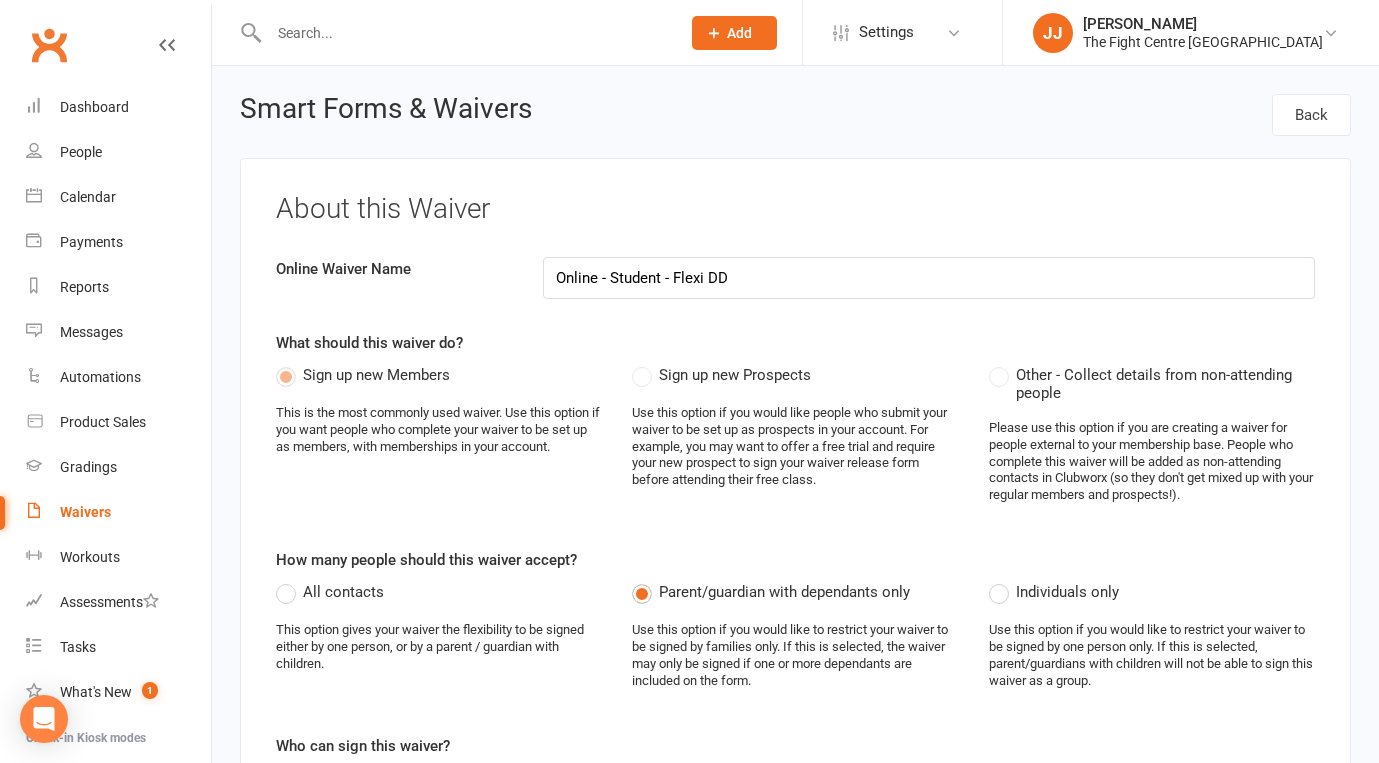 select on "applies_to_all_signees" 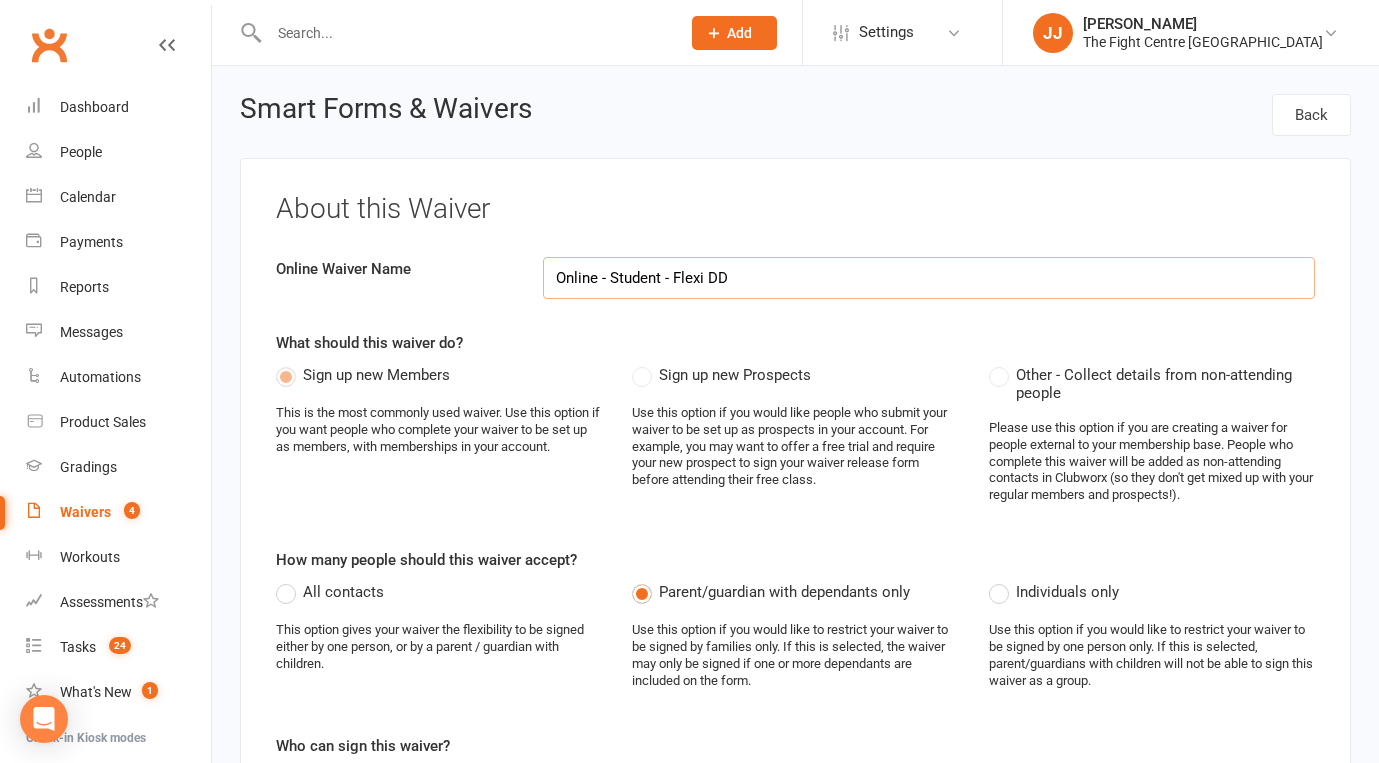 scroll, scrollTop: 0, scrollLeft: 0, axis: both 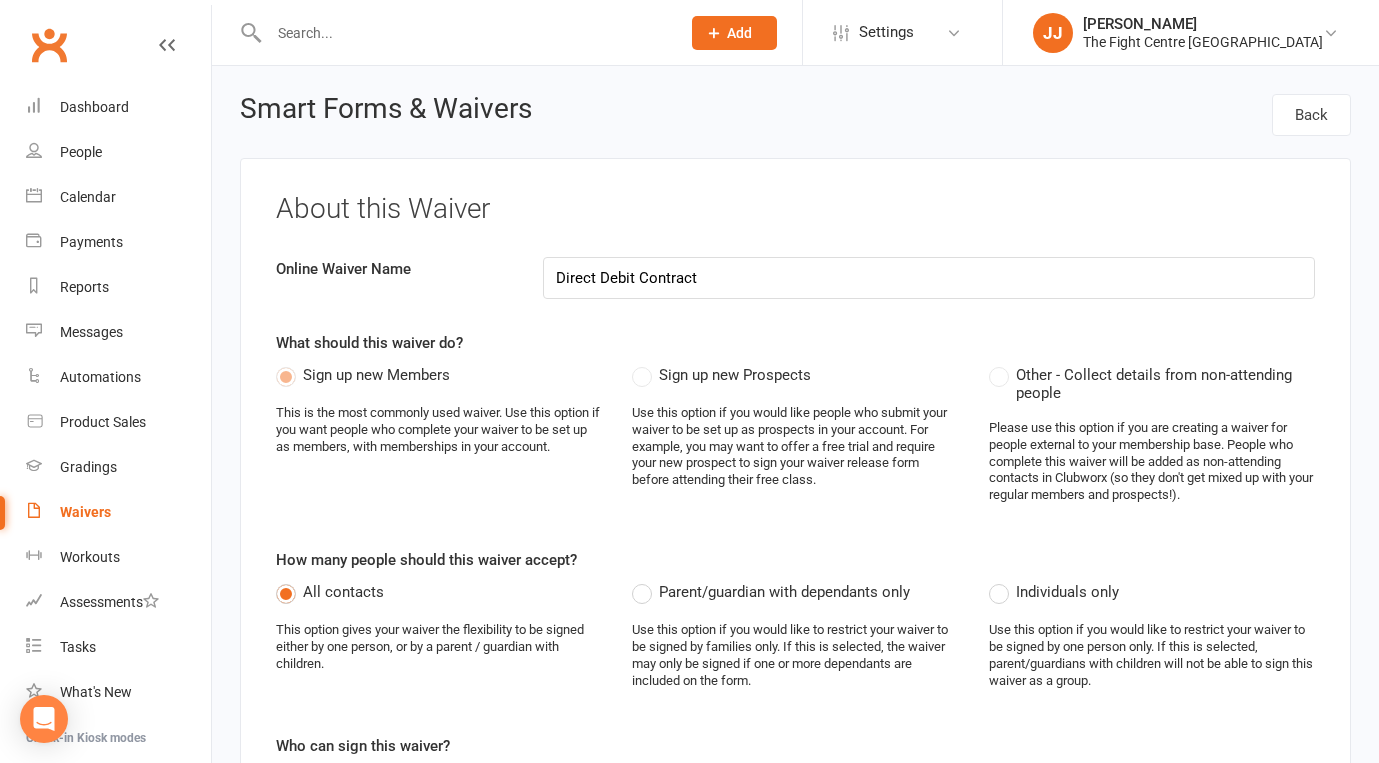 select on "applies_to_all_signees" 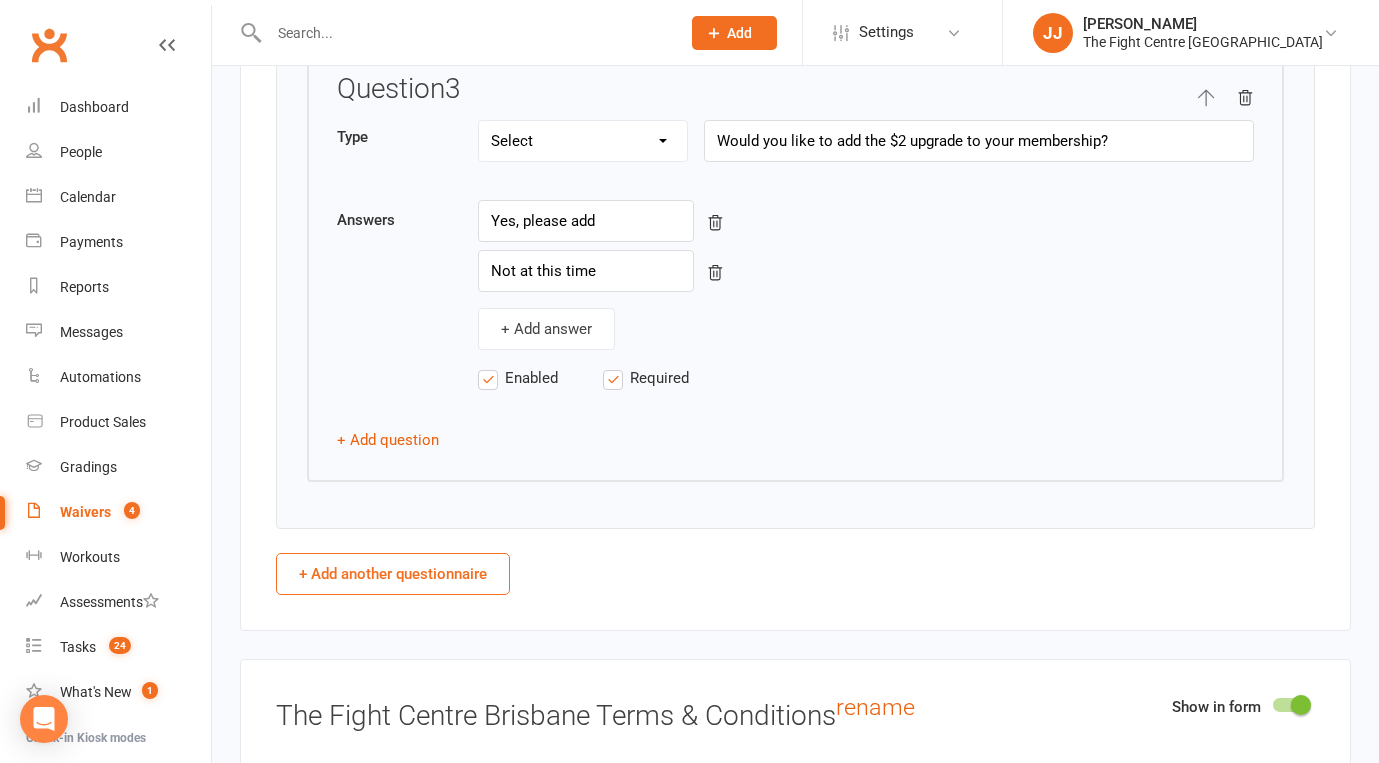 scroll, scrollTop: 7178, scrollLeft: 0, axis: vertical 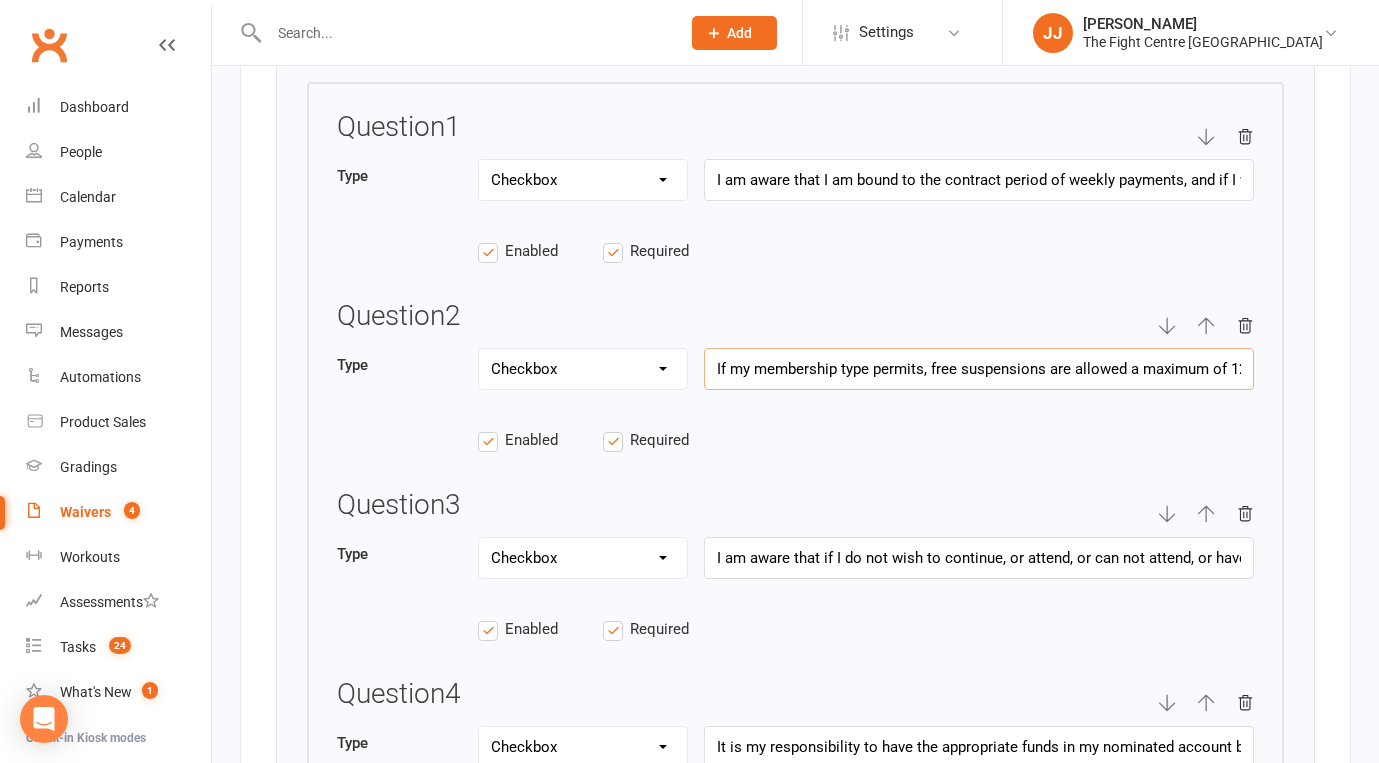 click on "If my membership type permits, free suspensions are allowed a maximum of 12 weeks per 12 month period at no cost - with a maximum of 4 weeks per suspension period. Suspensions requests must be submitted via online suspension request form on the TFC Member Assist portal." at bounding box center (979, 369) 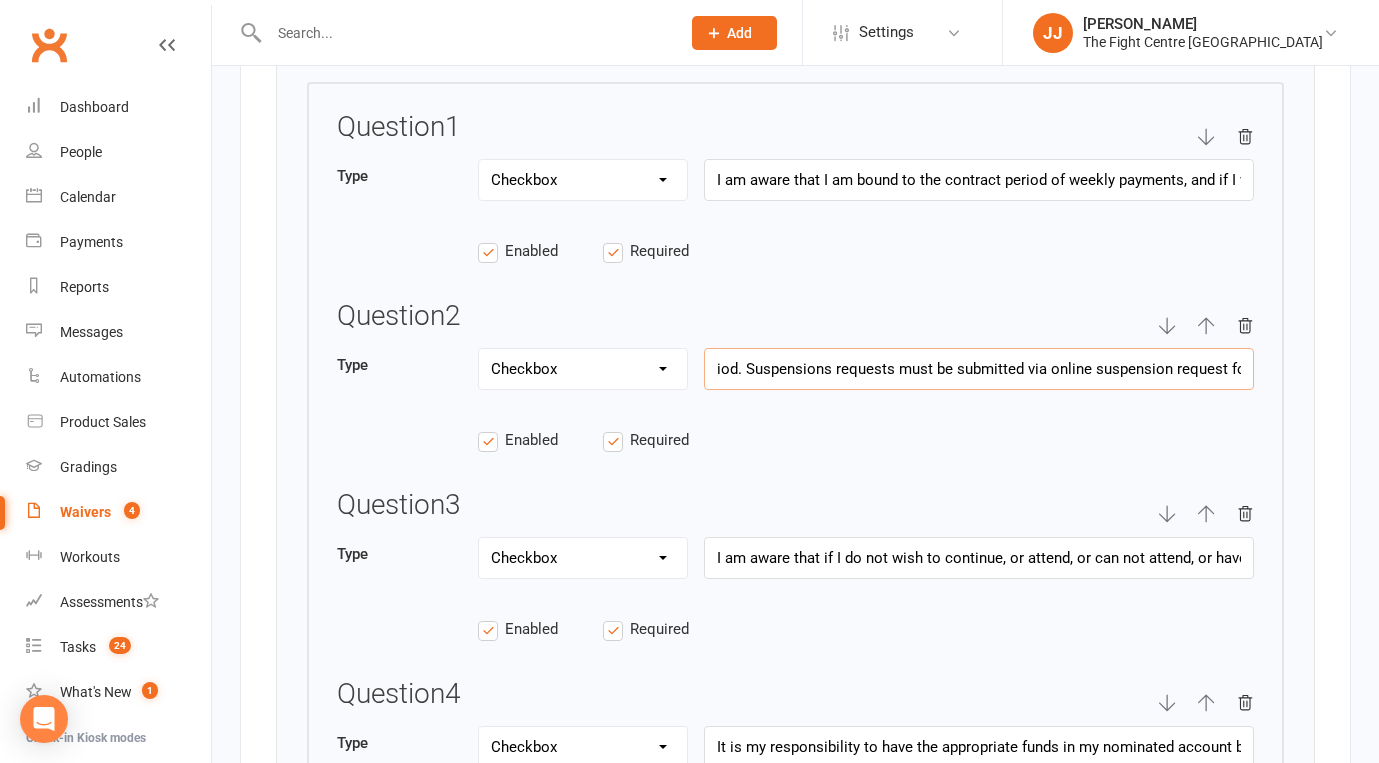 scroll, scrollTop: 0, scrollLeft: 1358, axis: horizontal 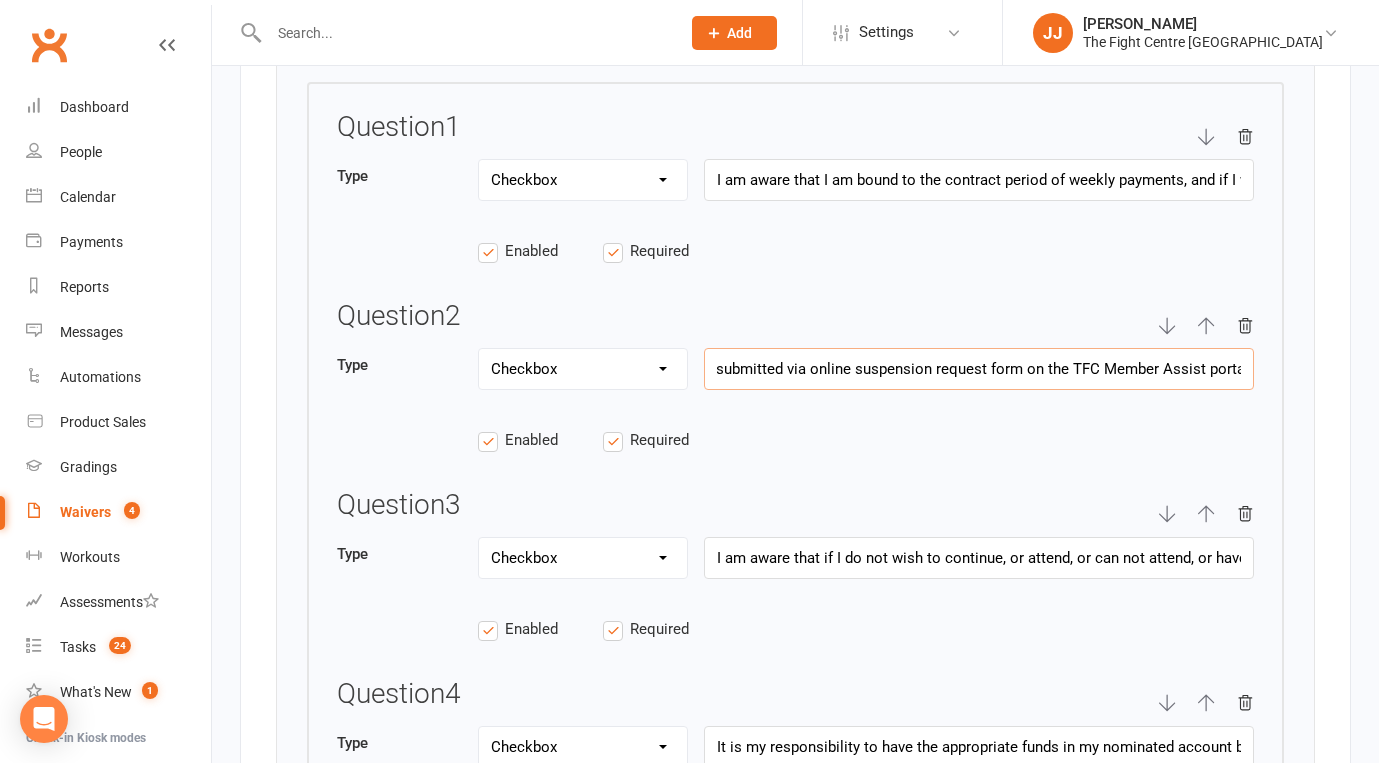drag, startPoint x: 714, startPoint y: 368, endPoint x: 1338, endPoint y: 376, distance: 624.0513 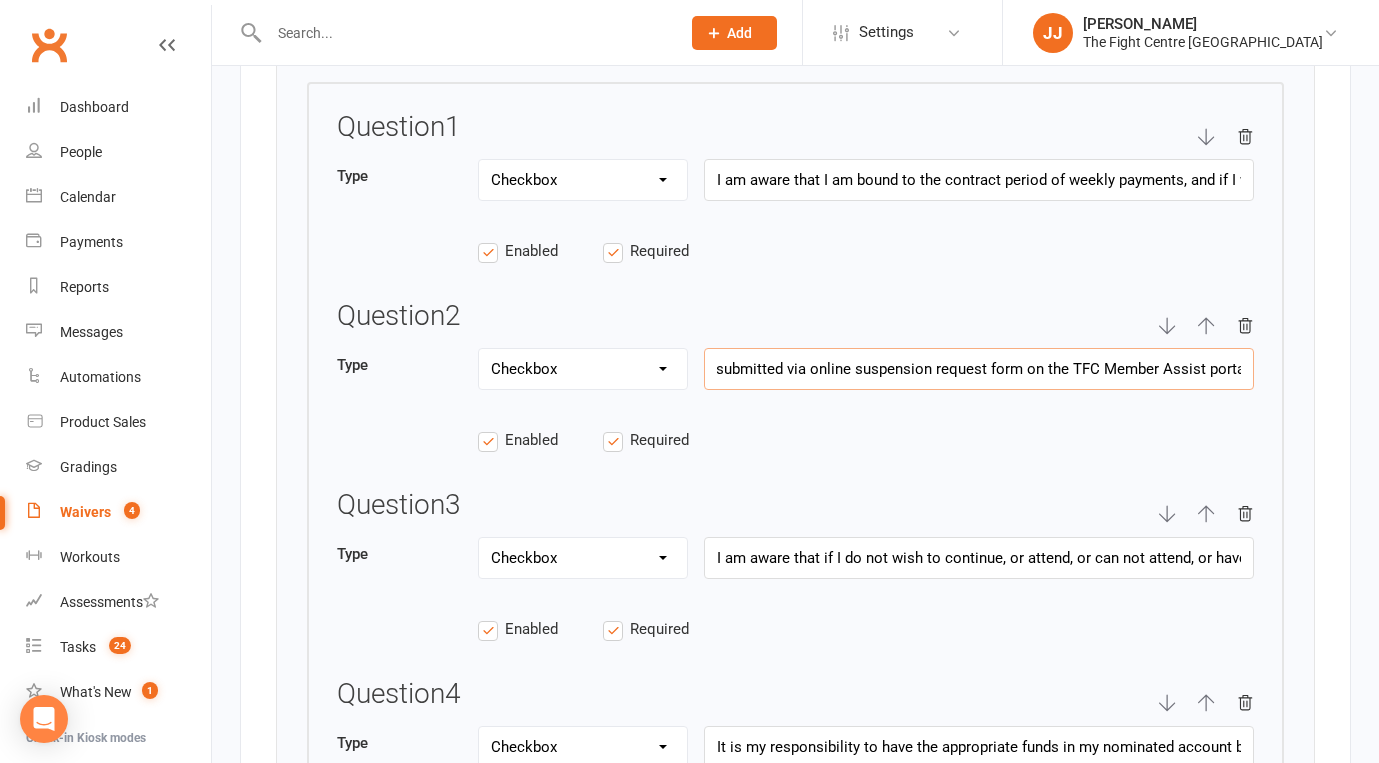 click on "Show in form
Questionnaires Title of questionnaire TERMS AND CONDITIONS Questionnaire description I understand and agree to the following terms & conditions: (Tick each box to indicate you have read and agree to each item) Who should this be completed by/apply to? * Each individual signee Primary signee only Dependent signees only Attending signees only Non-attending signees only All signees combined (Legacy setting:) Only one set of answers will be accepted, regardless of how many signees are on the form. This option has only been included to support pre-existing waiver questionnaires; it represents the previous behaviour. Copy answers to contact record * Never For primary signee only For all signees Show in form? Question  1 Type Text Select Checkbox Enabled Required Question  2 Type Text Select Checkbox Enabled Required Question  3 Type Text Select Checkbox Enabled Required Question  4 Type Text Select Checkbox Enabled Required Question  5 Type Text Select Checkbox Enabled Required Question  6 Type Text" at bounding box center [795, 1999] 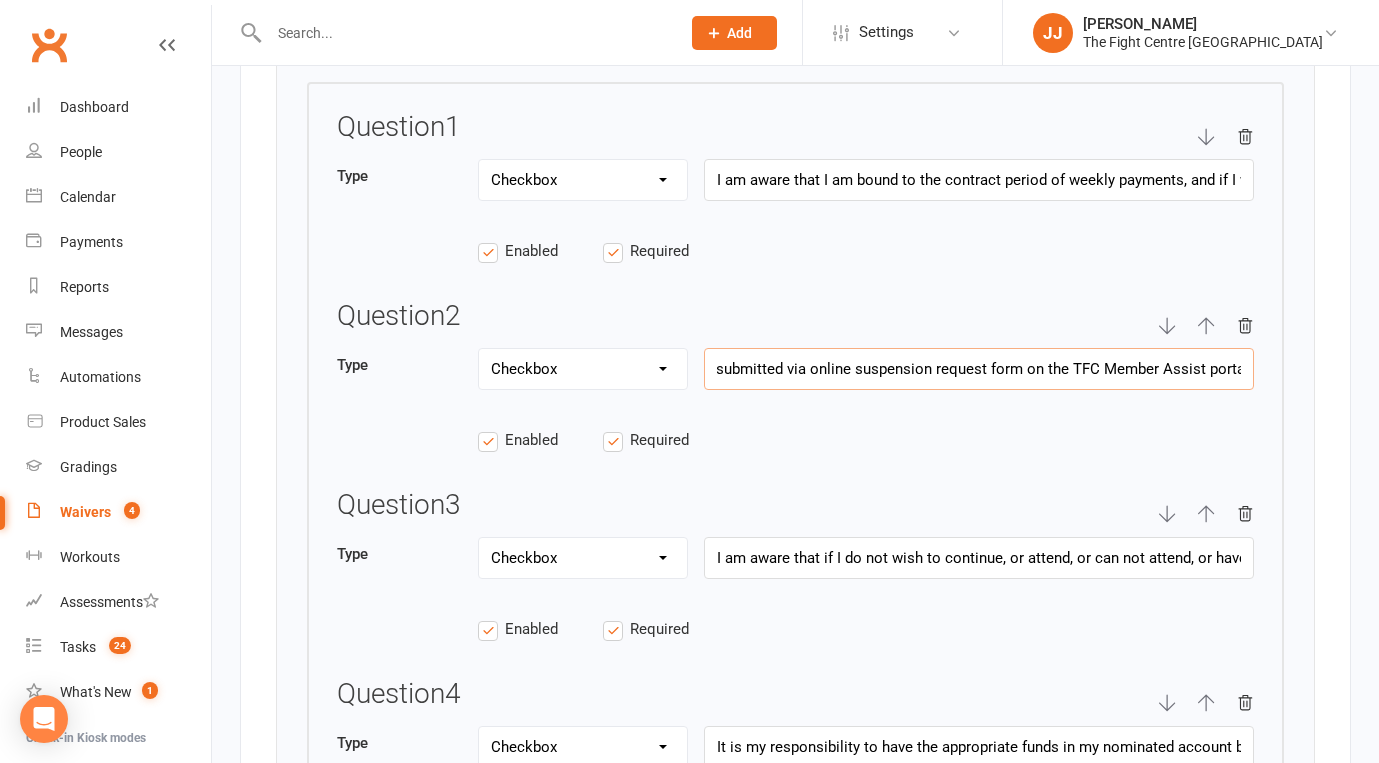 scroll, scrollTop: 0, scrollLeft: 0, axis: both 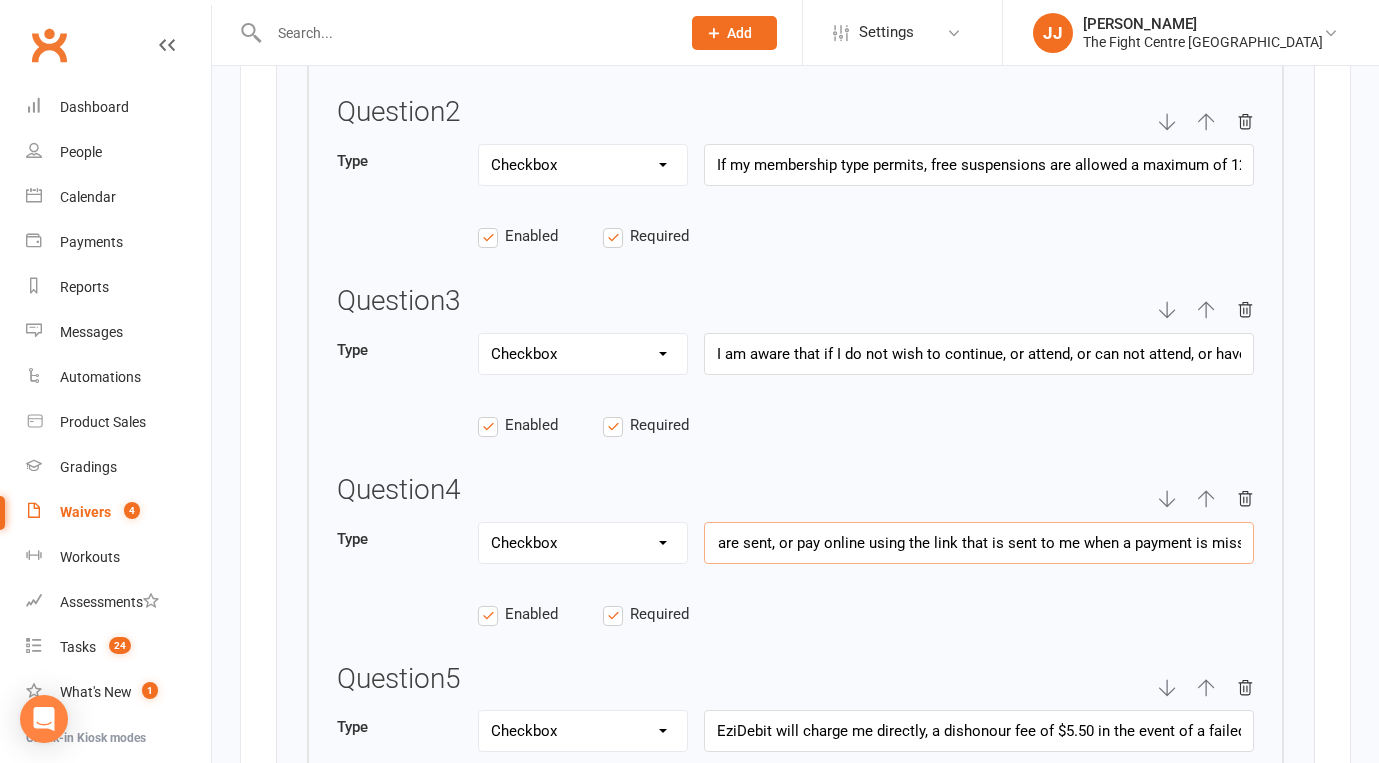 drag, startPoint x: 719, startPoint y: 537, endPoint x: 1446, endPoint y: 545, distance: 727.044 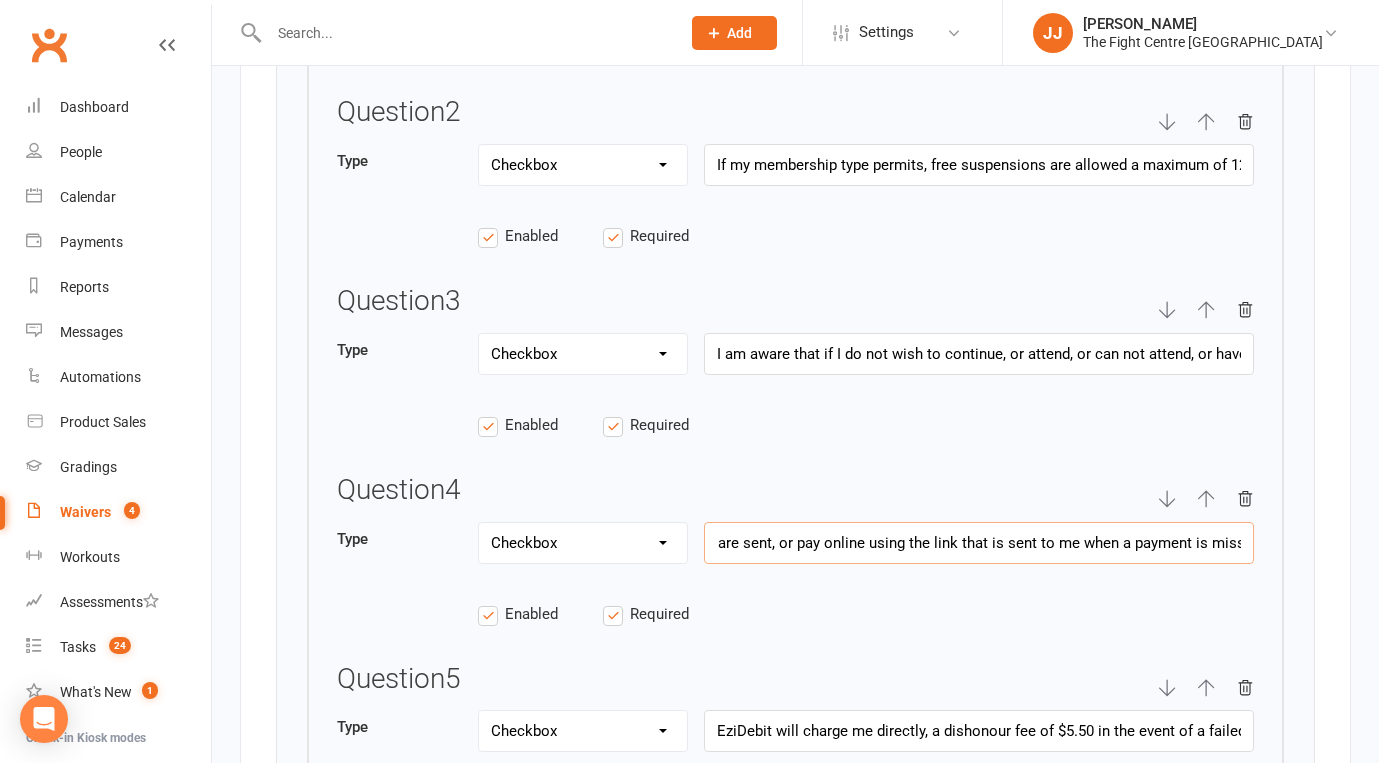 click on "Prospect
Member
Non-attending contact
Class / event
Appointment
Grading event
Task
Membership plan
Bulk message
Add
Settings Membership Plans Event Templates Appointment Types Mobile App  Website Image Library Customize Contacts Access Control Users Account Profile Clubworx API JJ James Jarvie The Fight Centre Brisbane My profile My subscription Help Terms & conditions  Privacy policy  Sign out Clubworx Dashboard People Calendar Payments Reports Messages   Automations   Product Sales Gradings   Waivers   4 Workouts   Assessments  Tasks   24 What's New 1 Check-in Kiosk modes General attendance Roll call Class check-in × × × Smart Forms & Waivers Back About this Waiver Online Waiver Name Direct Debit Contract What should this waiver do?" at bounding box center (689, 3208) 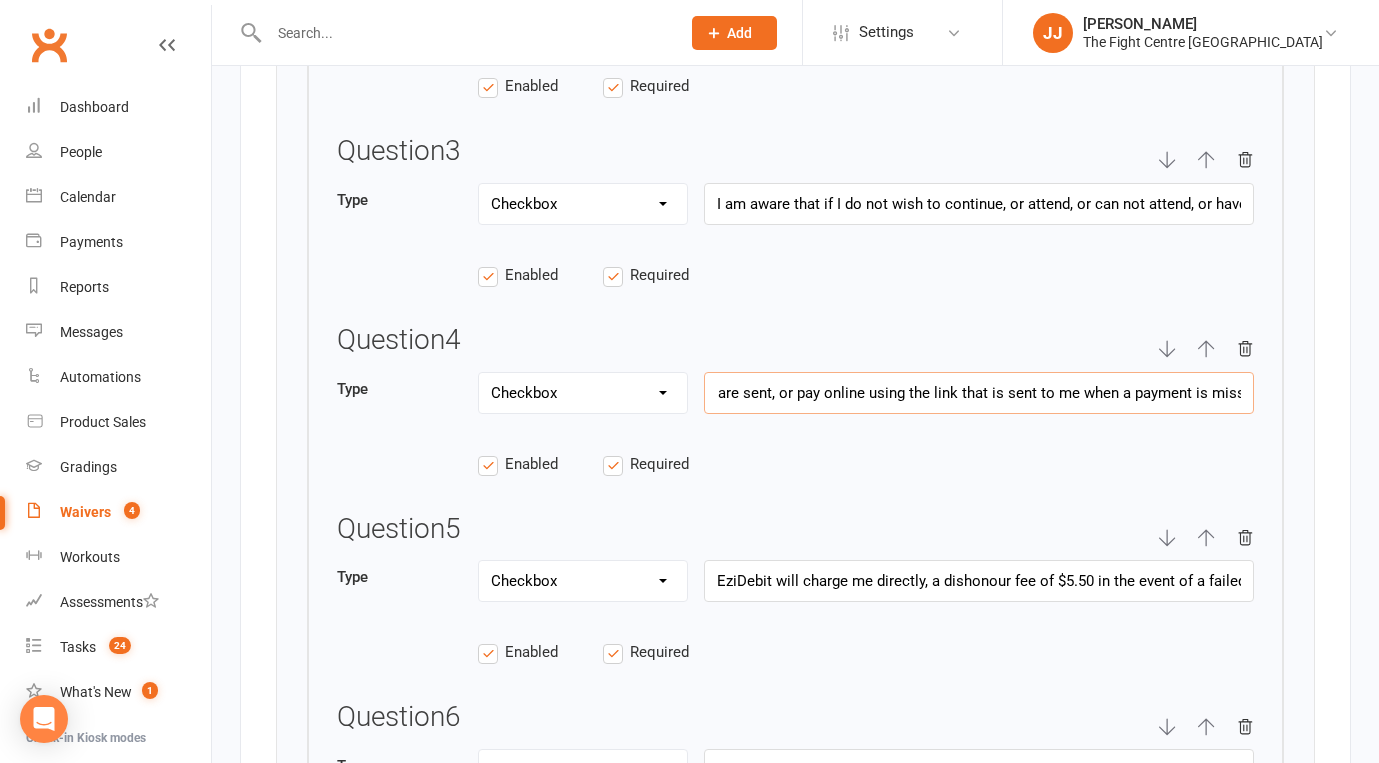 scroll, scrollTop: 3666, scrollLeft: 0, axis: vertical 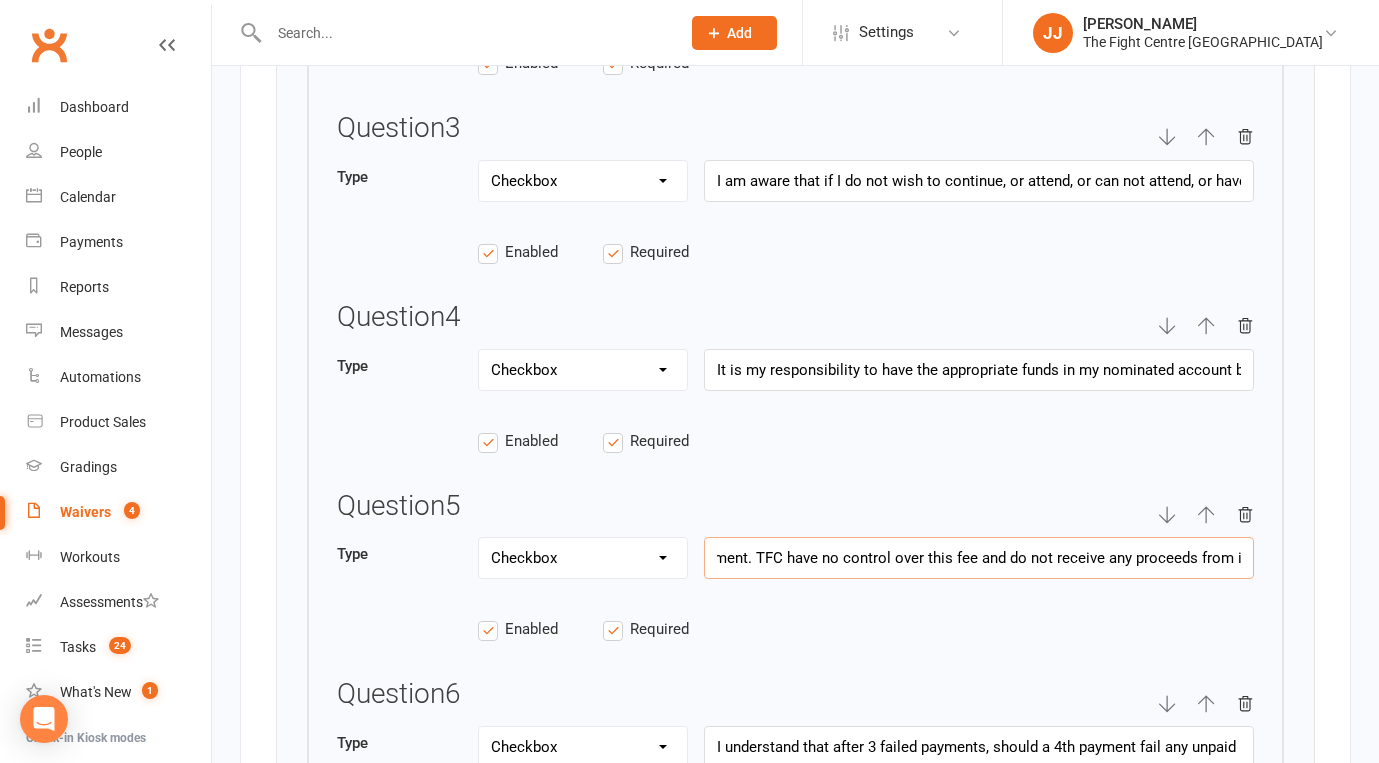 drag, startPoint x: 715, startPoint y: 555, endPoint x: 1446, endPoint y: 599, distance: 732.323 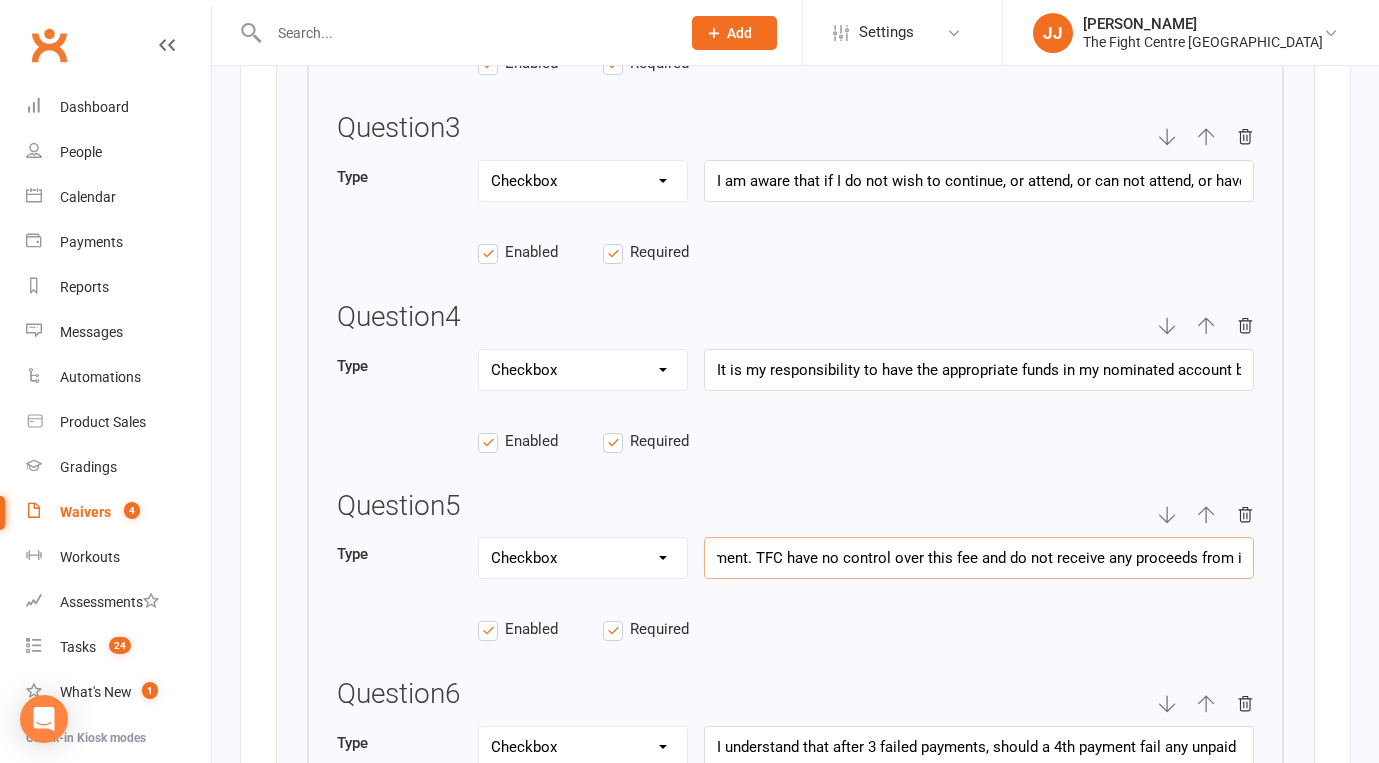 click on "Prospect
Member
Non-attending contact
Class / event
Appointment
Grading event
Task
Membership plan
Bulk message
Add
Settings Membership Plans Event Templates Appointment Types Mobile App  Website Image Library Customize Contacts Access Control Users Account Profile Clubworx API JJ James Jarvie The Fight Centre Brisbane My profile My subscription Help Terms & conditions  Privacy policy  Sign out Clubworx Dashboard People Calendar Payments Reports Messages   Automations   Product Sales Gradings   Waivers   4 Workouts   Assessments  Tasks   24 What's New 1 Check-in Kiosk modes General attendance Roll call Class check-in × × × Smart Forms & Waivers Back About this Waiver Online Waiver Name Direct Debit Contract What should this waiver do?" at bounding box center [689, 3035] 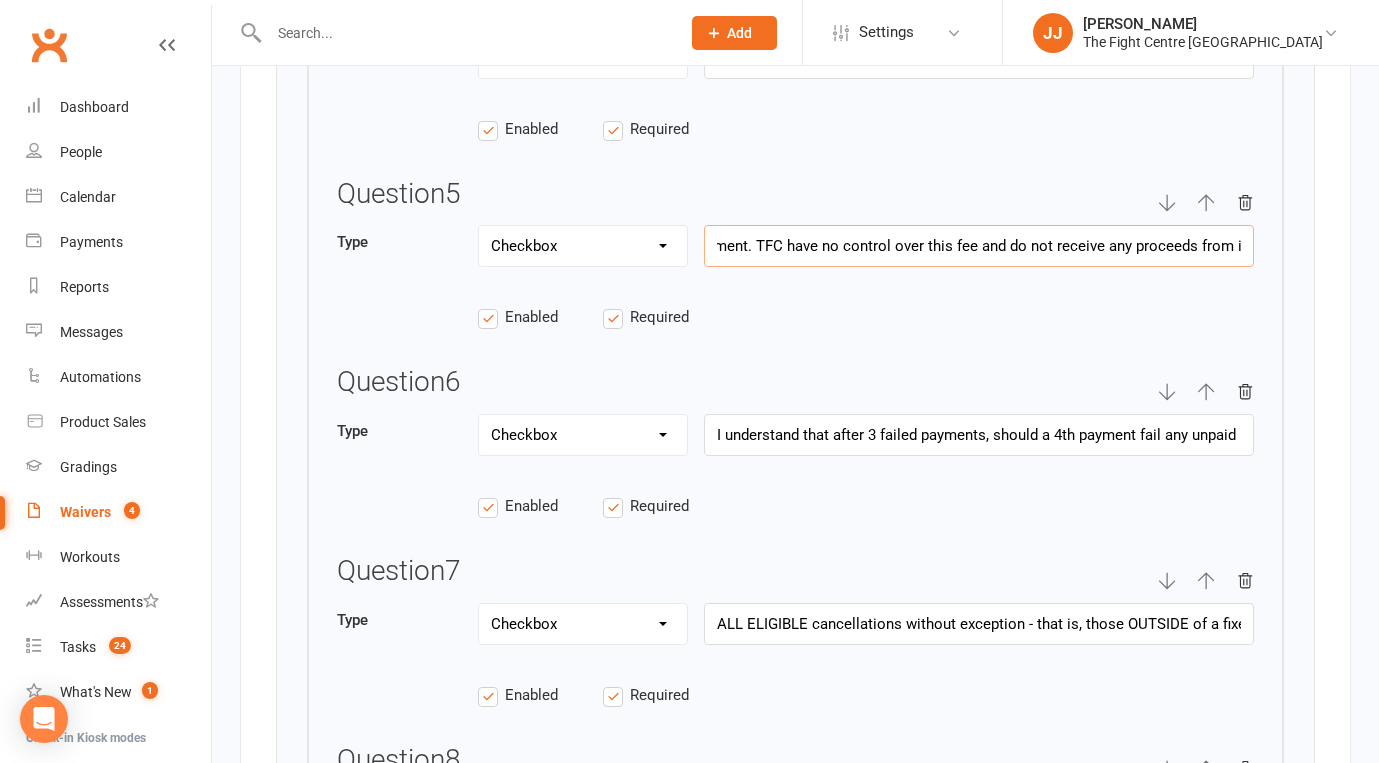 scroll, scrollTop: 3920, scrollLeft: 0, axis: vertical 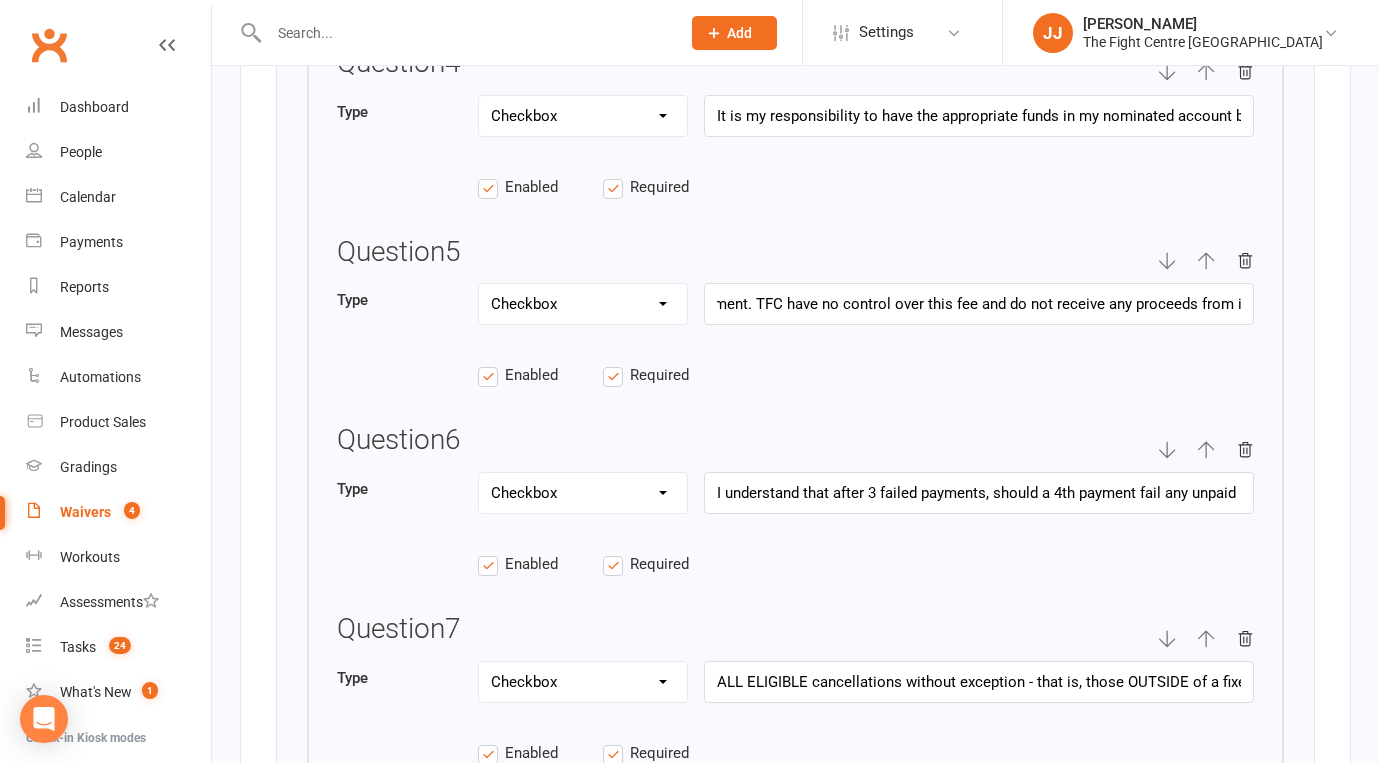 click on "Question  5" at bounding box center [795, 260] 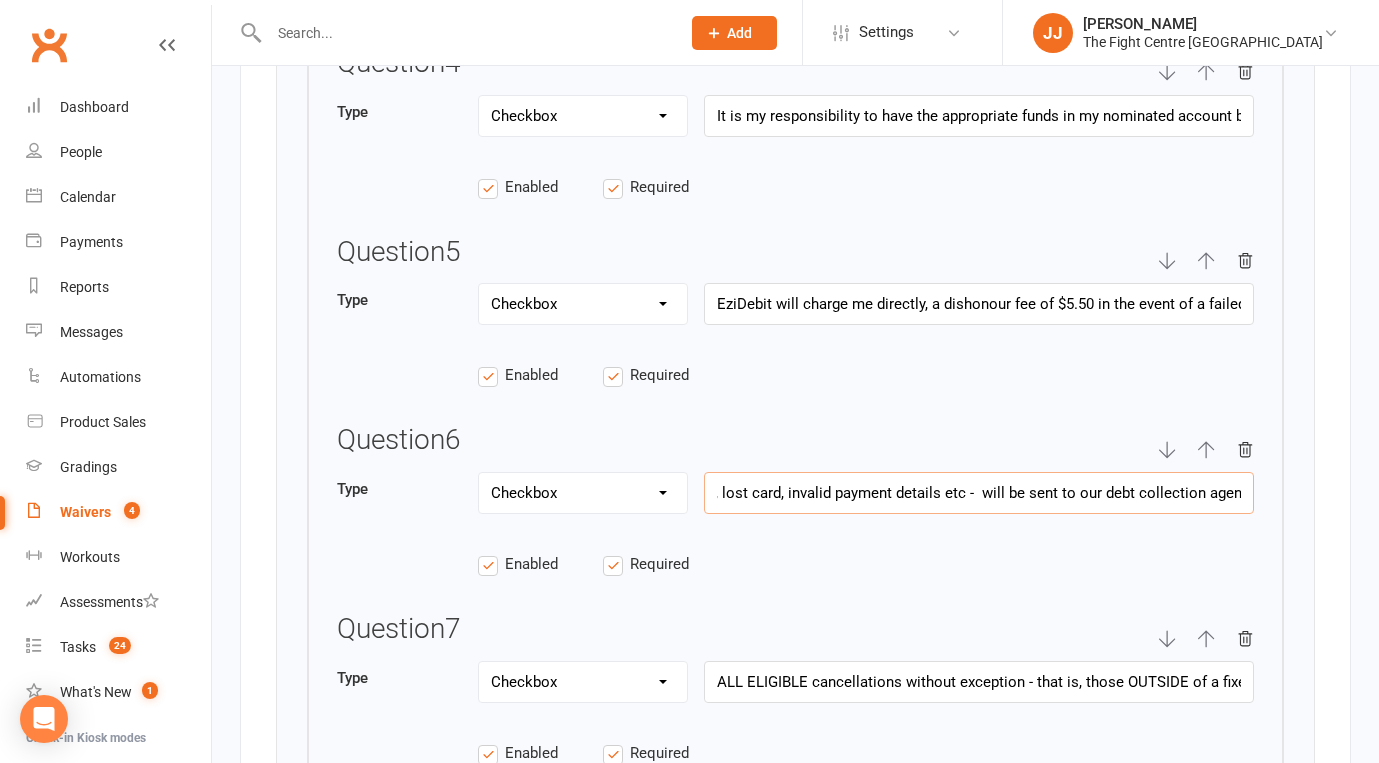 scroll, scrollTop: 0, scrollLeft: 1958, axis: horizontal 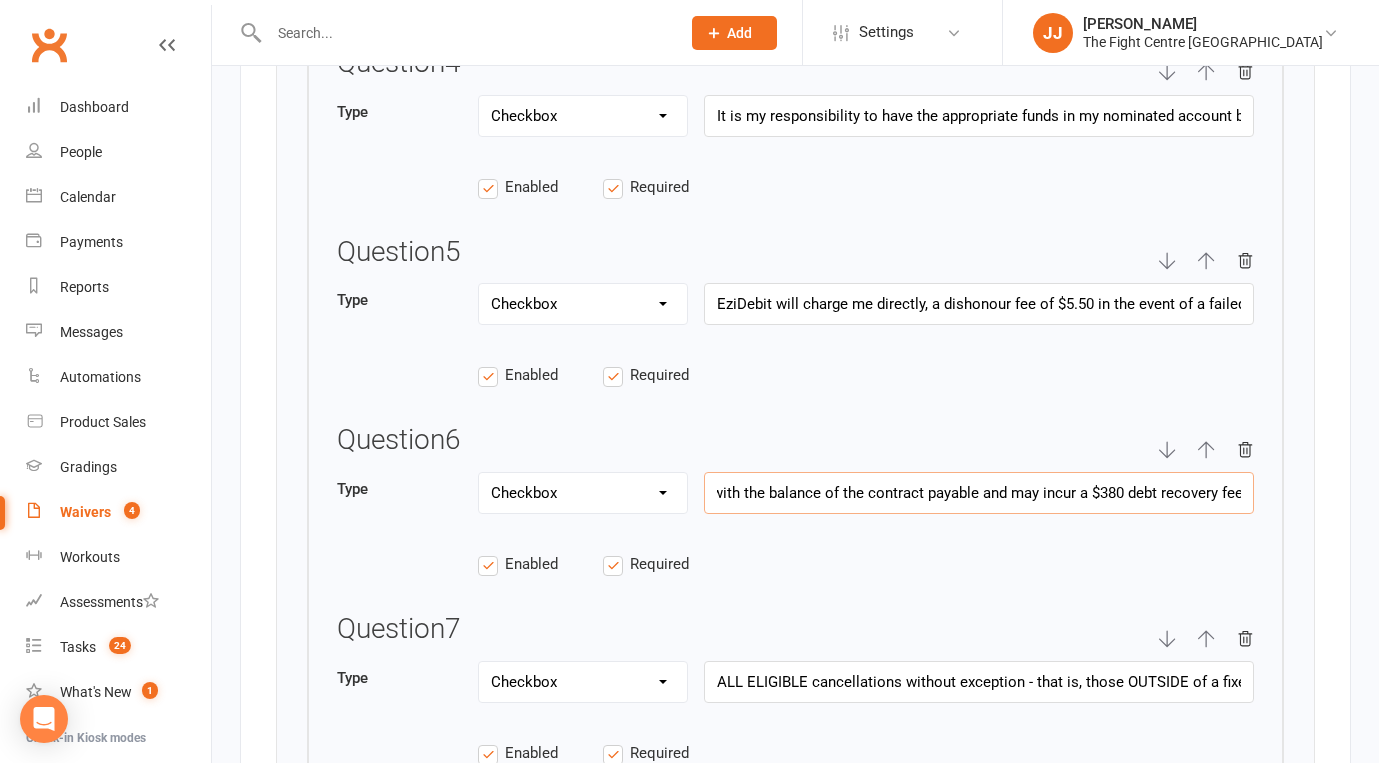 drag, startPoint x: 771, startPoint y: 488, endPoint x: 1404, endPoint y: 489, distance: 633.0008 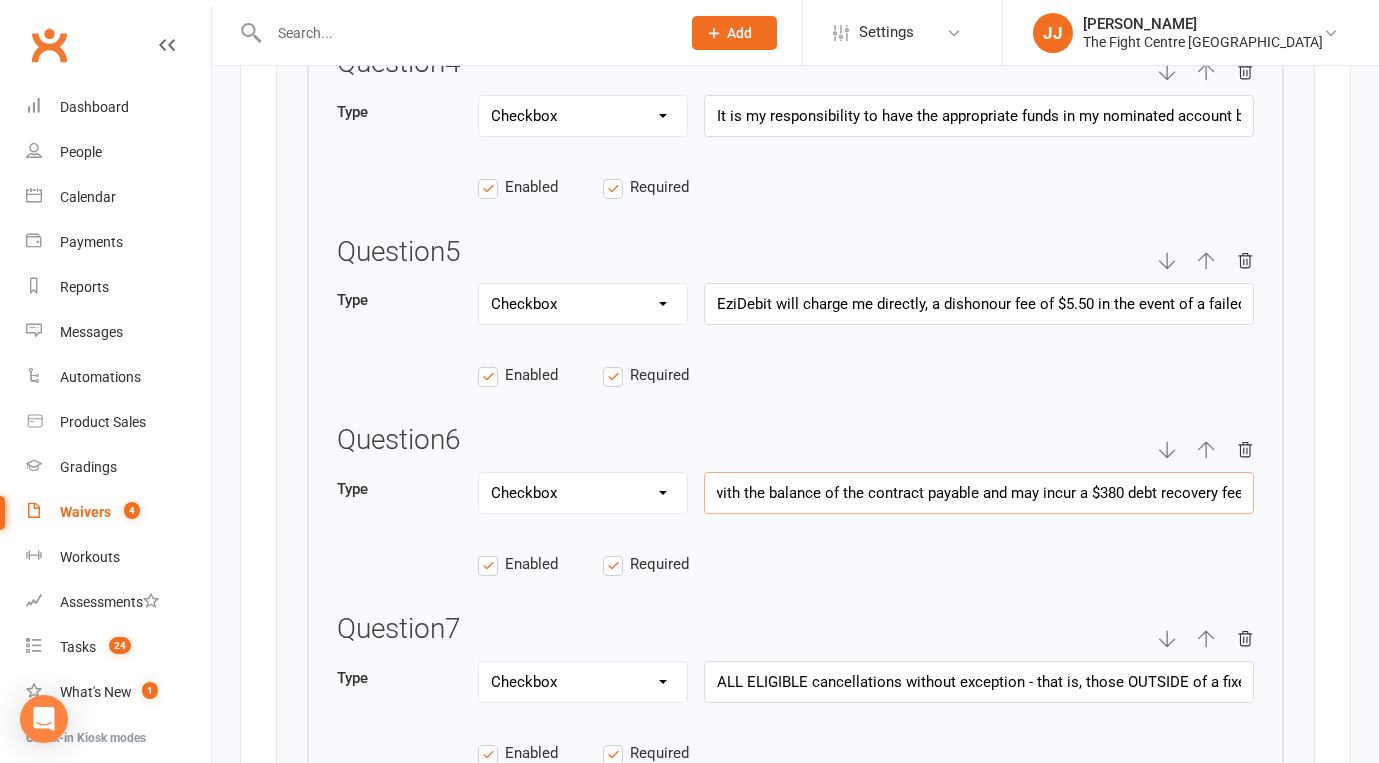 click on "Prospect
Member
Non-attending contact
Class / event
Appointment
Grading event
Task
Membership plan
Bulk message
Add
Settings Membership Plans Event Templates Appointment Types Mobile App  Website Image Library Customize Contacts Access Control Users Account Profile Clubworx API JJ James Jarvie The Fight Centre Brisbane My profile My subscription Help Terms & conditions  Privacy policy  Sign out Clubworx Dashboard People Calendar Payments Reports Messages   Automations   Product Sales Gradings   Waivers   4 Workouts   Assessments  Tasks   24 What's New 1 Check-in Kiosk modes General attendance Roll call Class check-in × × × Smart Forms & Waivers Back About this Waiver Online Waiver Name Direct Debit Contract What should this waiver do?" at bounding box center [689, 2781] 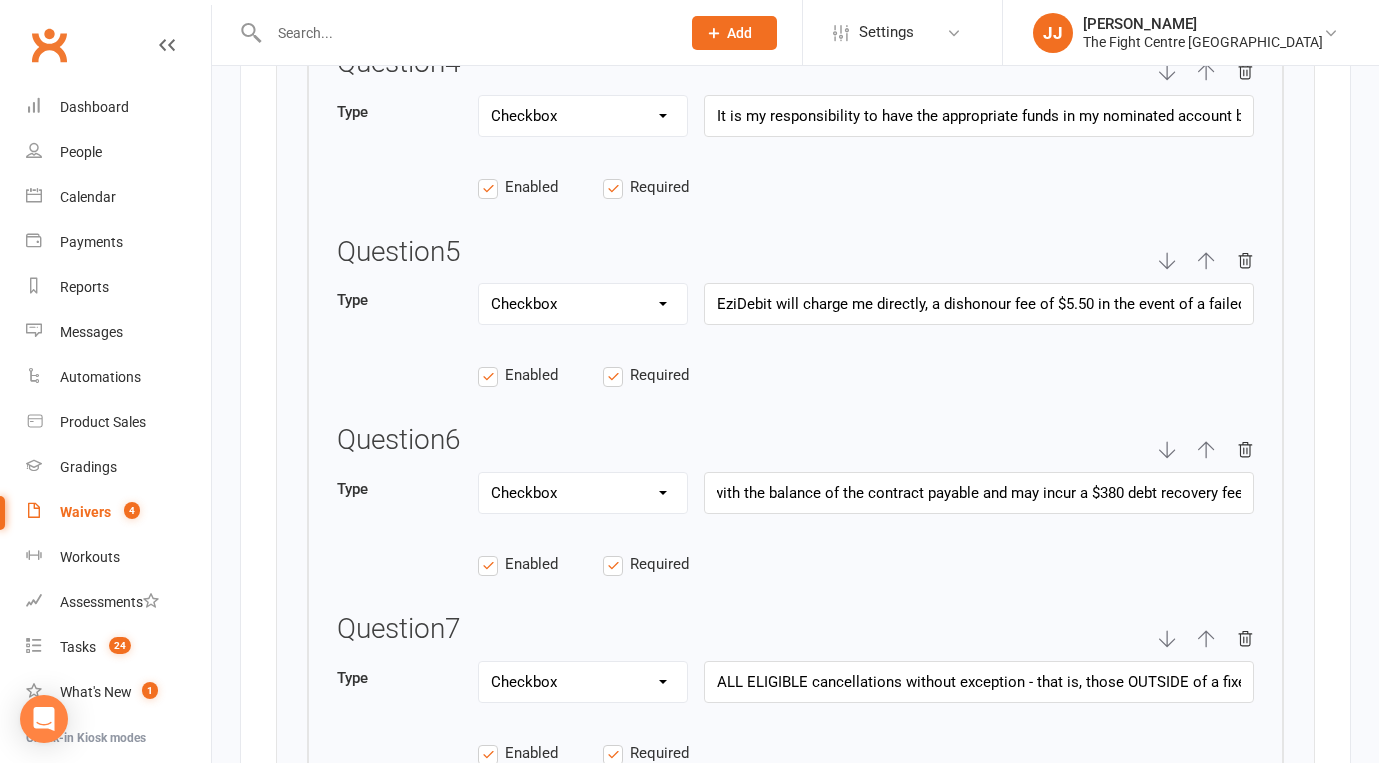 click on "Enabled Required" at bounding box center [795, 575] 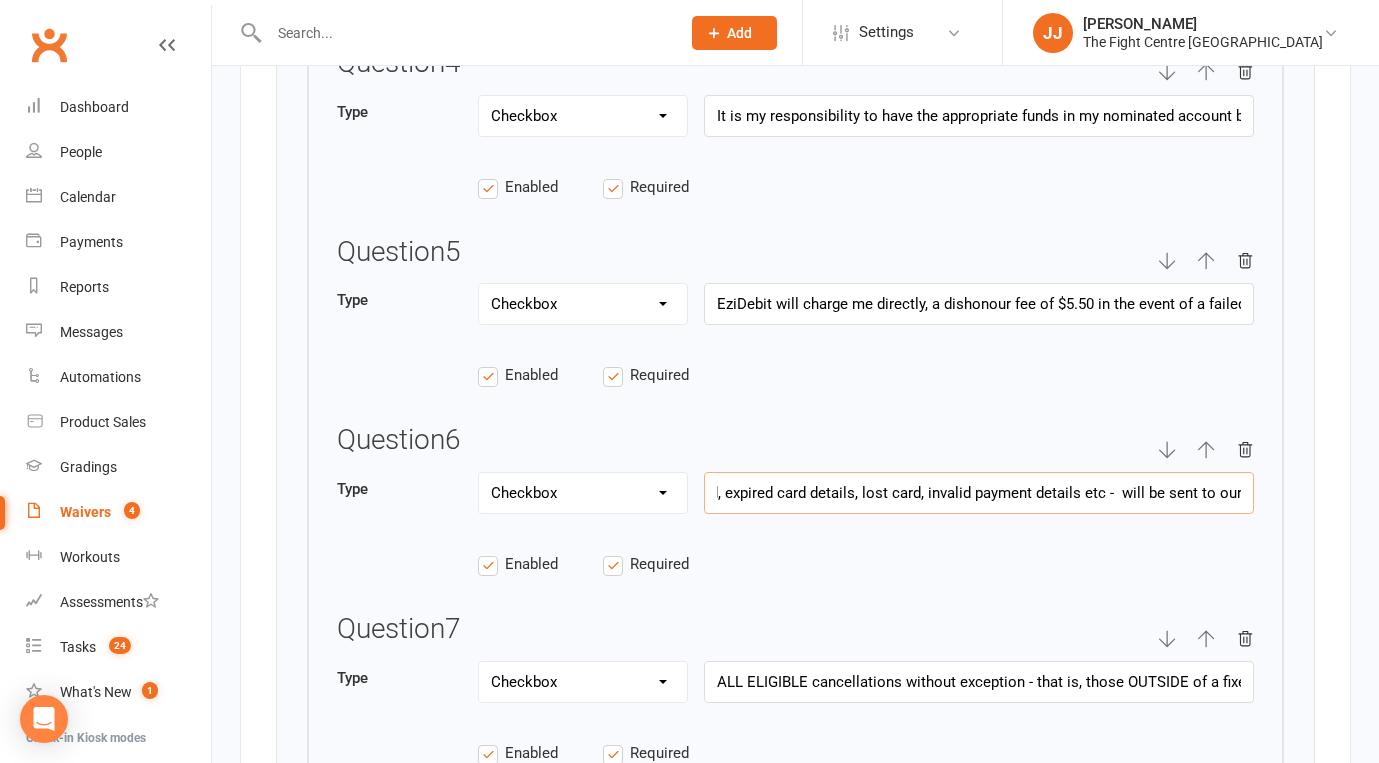 scroll, scrollTop: 0, scrollLeft: 1958, axis: horizontal 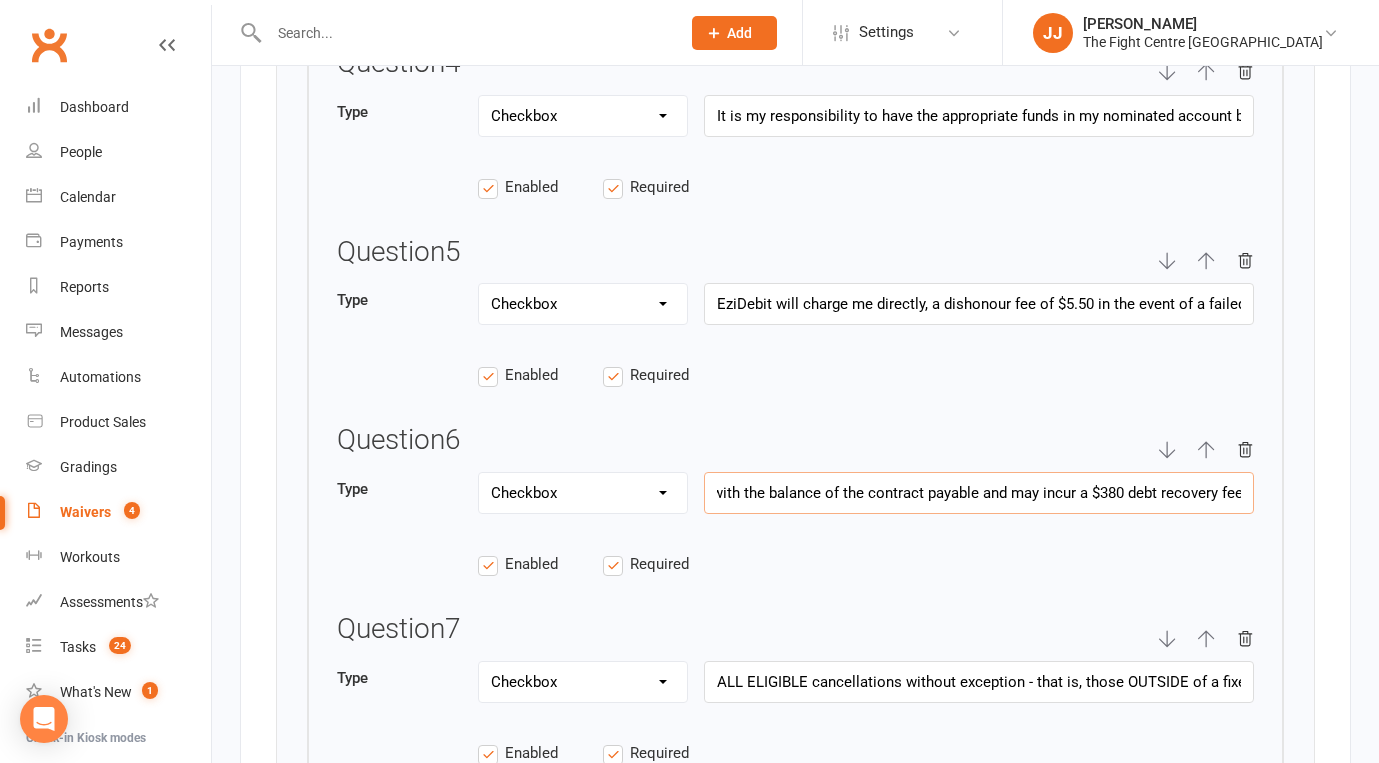 drag, startPoint x: 711, startPoint y: 488, endPoint x: 1446, endPoint y: 507, distance: 735.24554 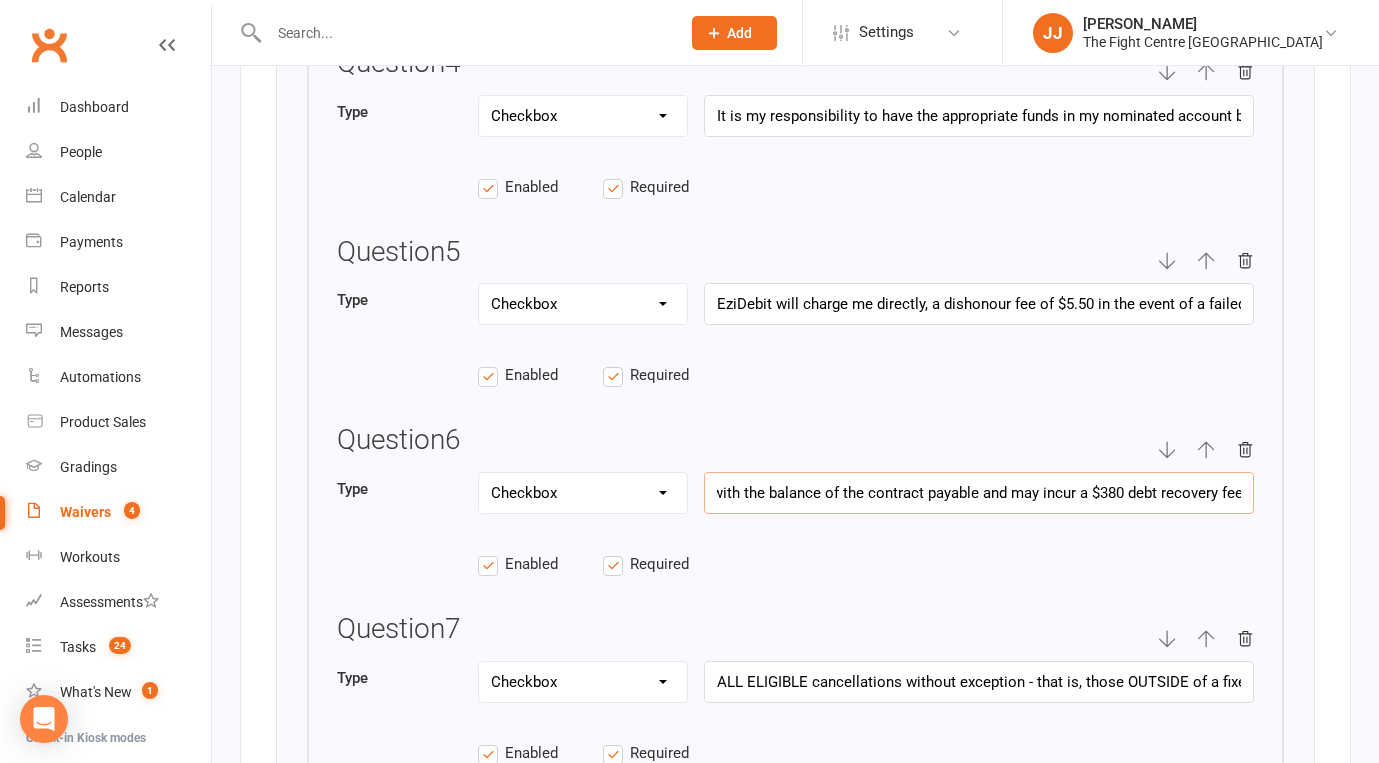 scroll, scrollTop: 0, scrollLeft: 0, axis: both 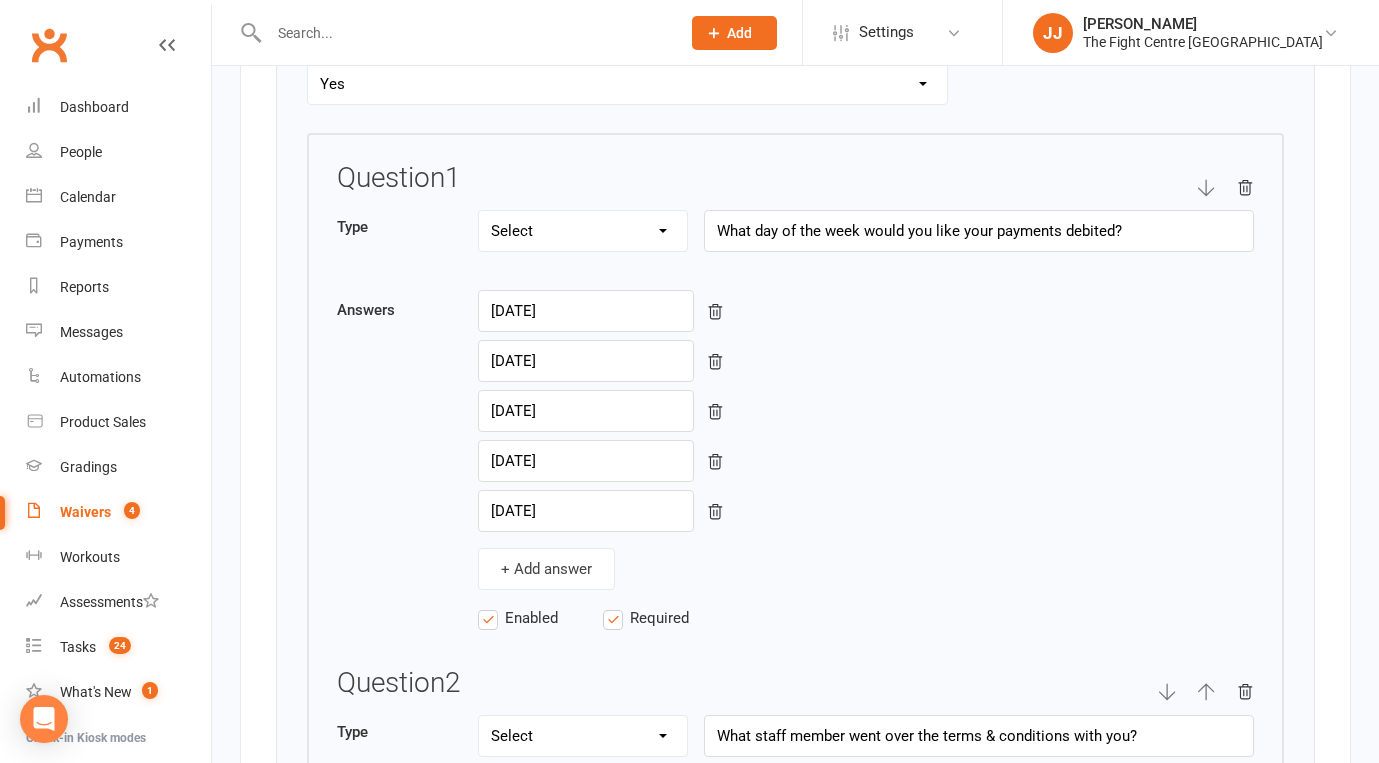click on "Clubworx" at bounding box center [49, 45] 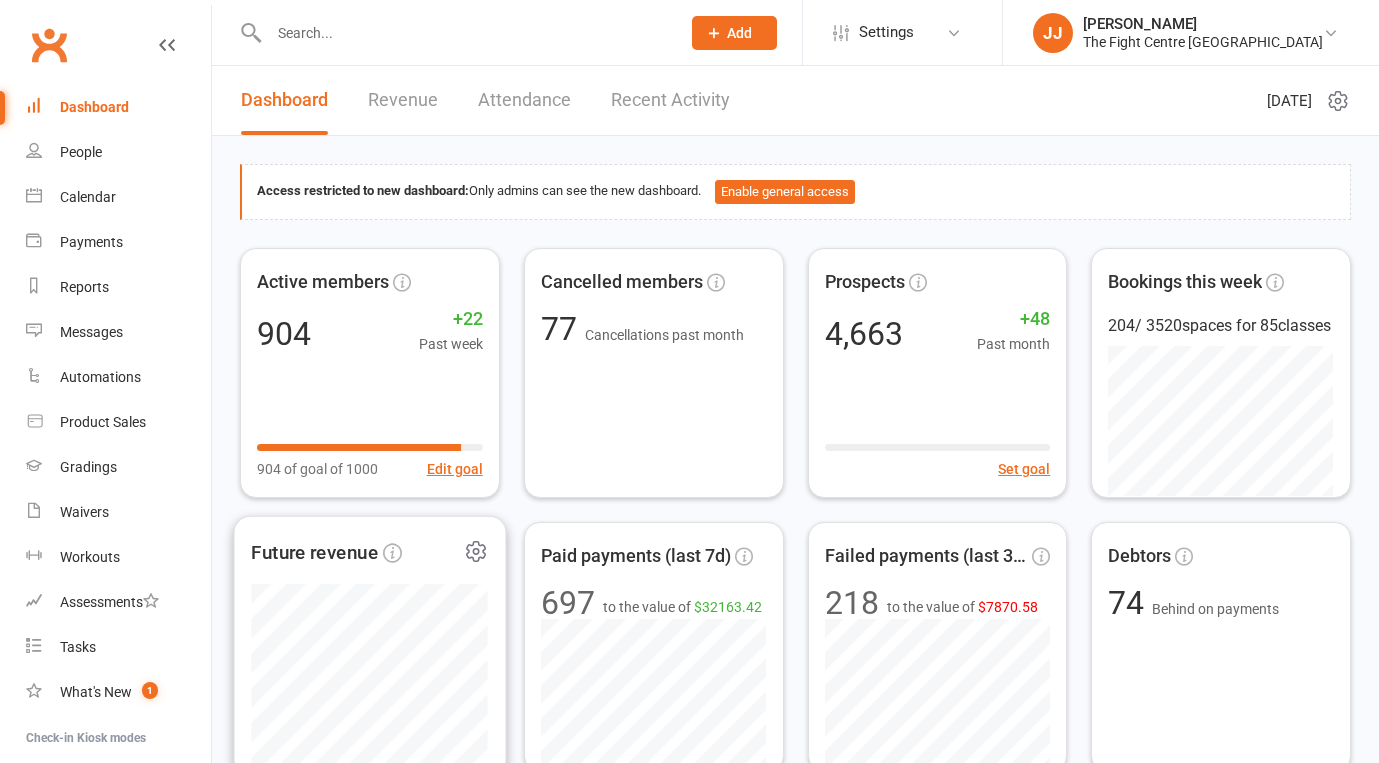 scroll, scrollTop: 0, scrollLeft: 0, axis: both 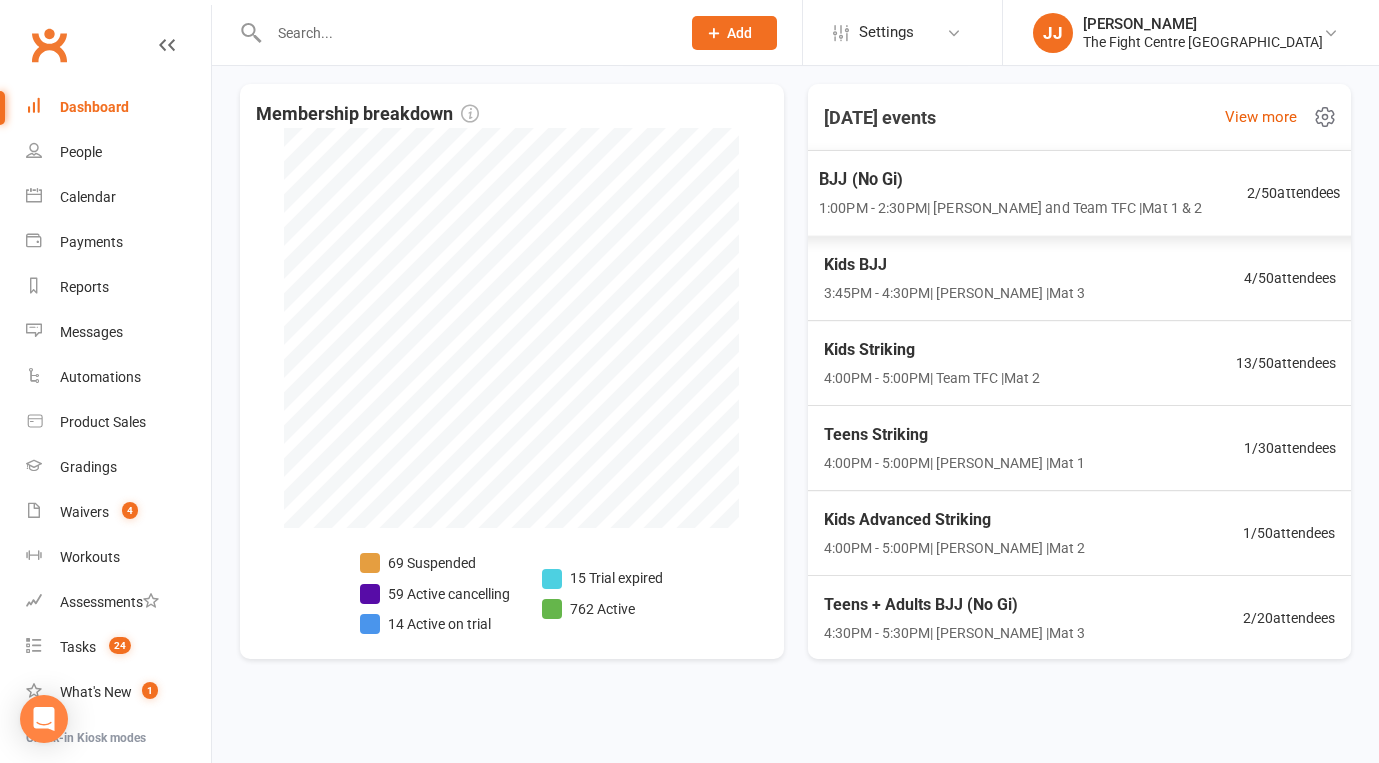 click on "1:00PM - 2:30PM  |   [PERSON_NAME] and Team TFC |  Mat 1 & 2" at bounding box center (1010, 208) 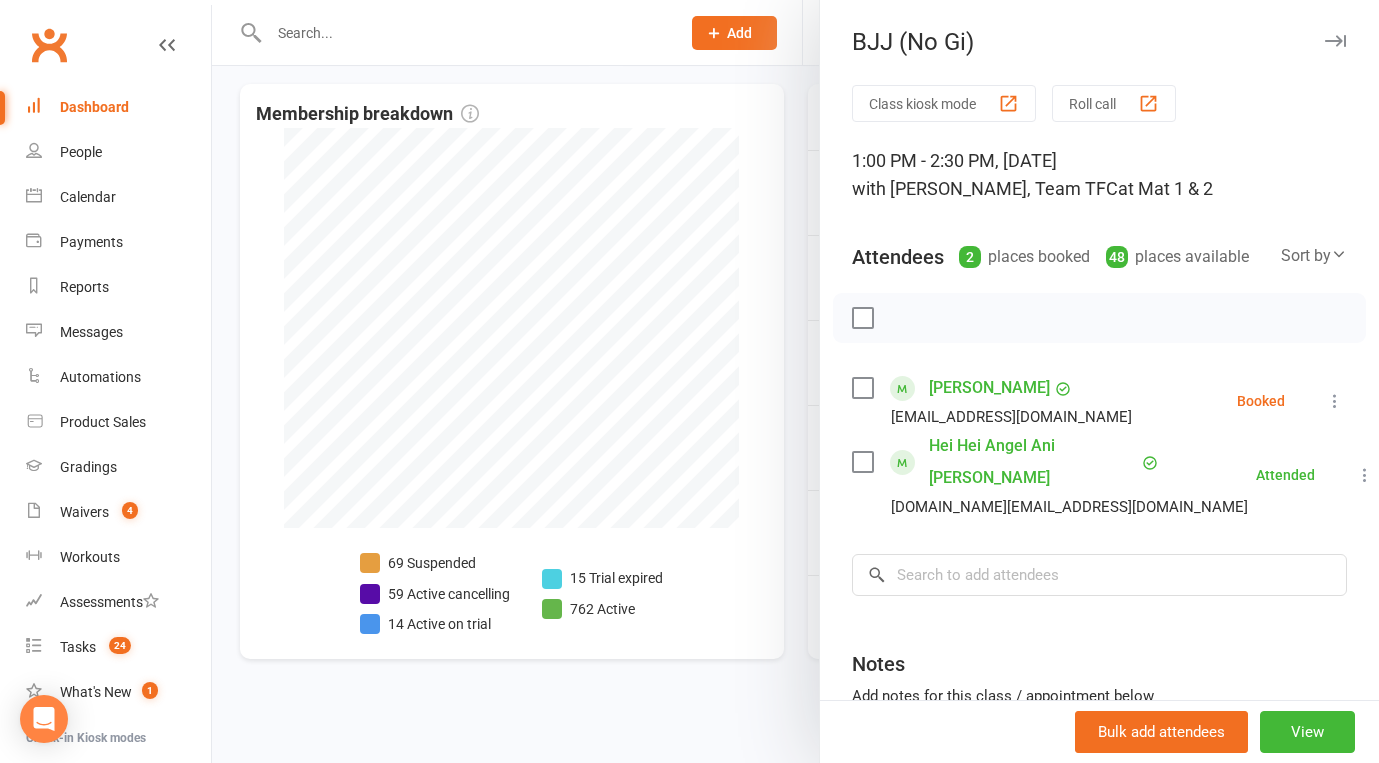 click at bounding box center [795, 381] 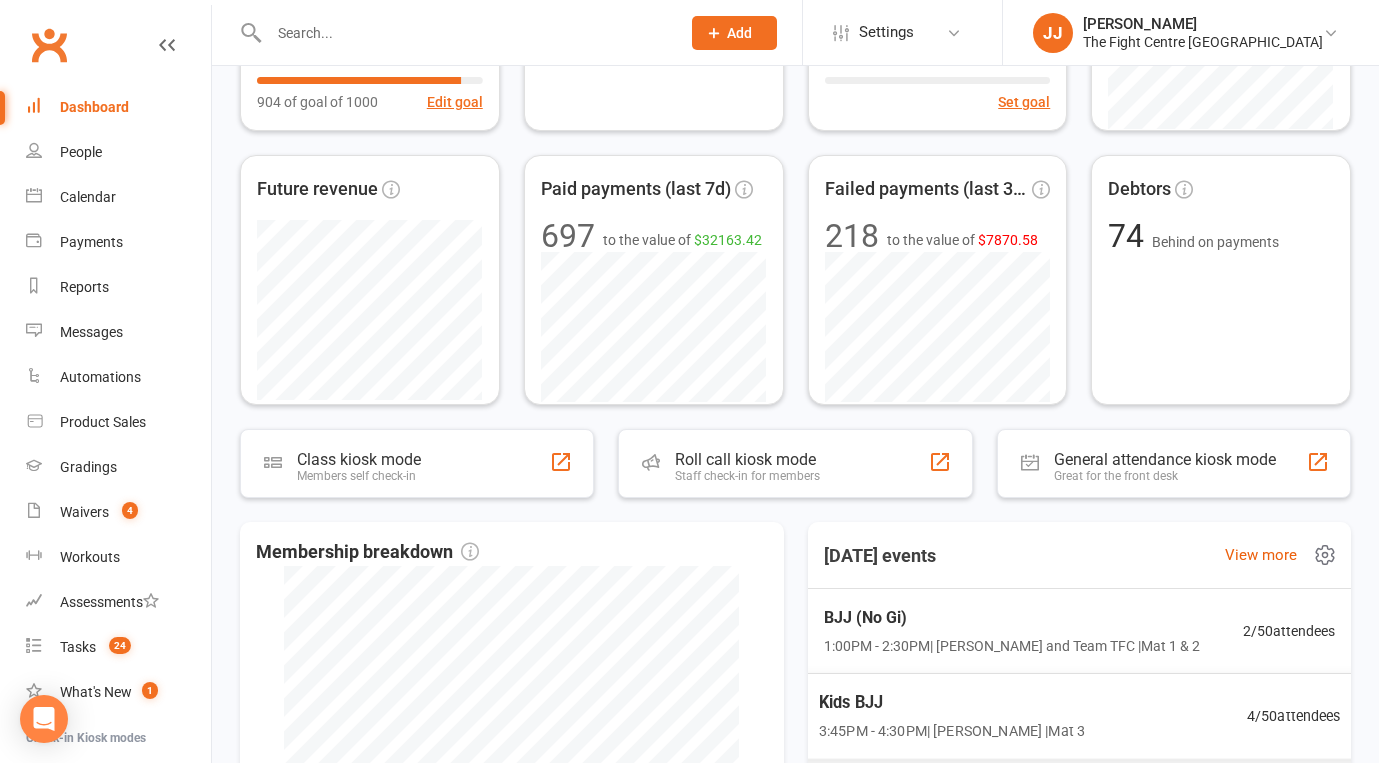 scroll, scrollTop: 0, scrollLeft: 0, axis: both 